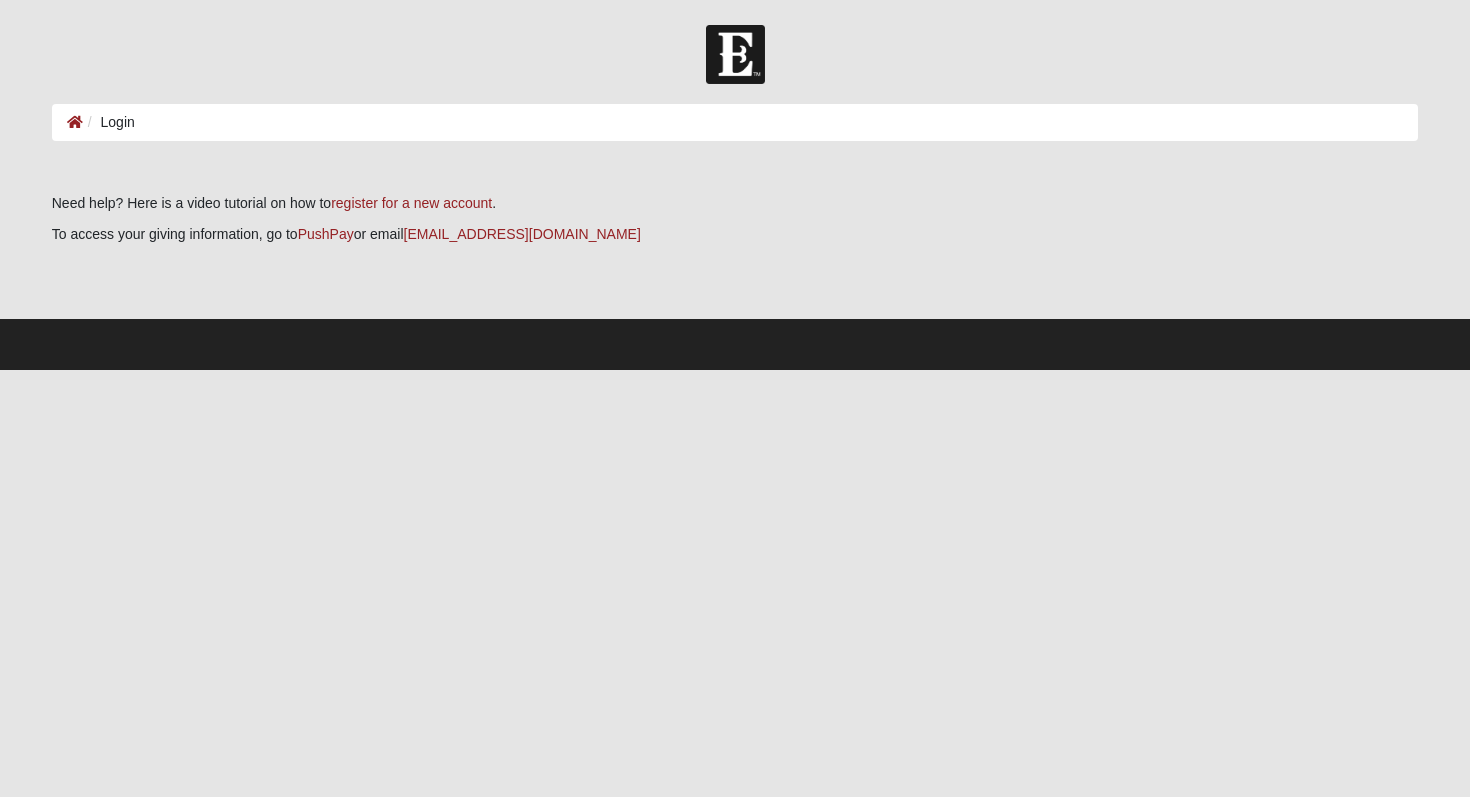 scroll, scrollTop: 0, scrollLeft: 0, axis: both 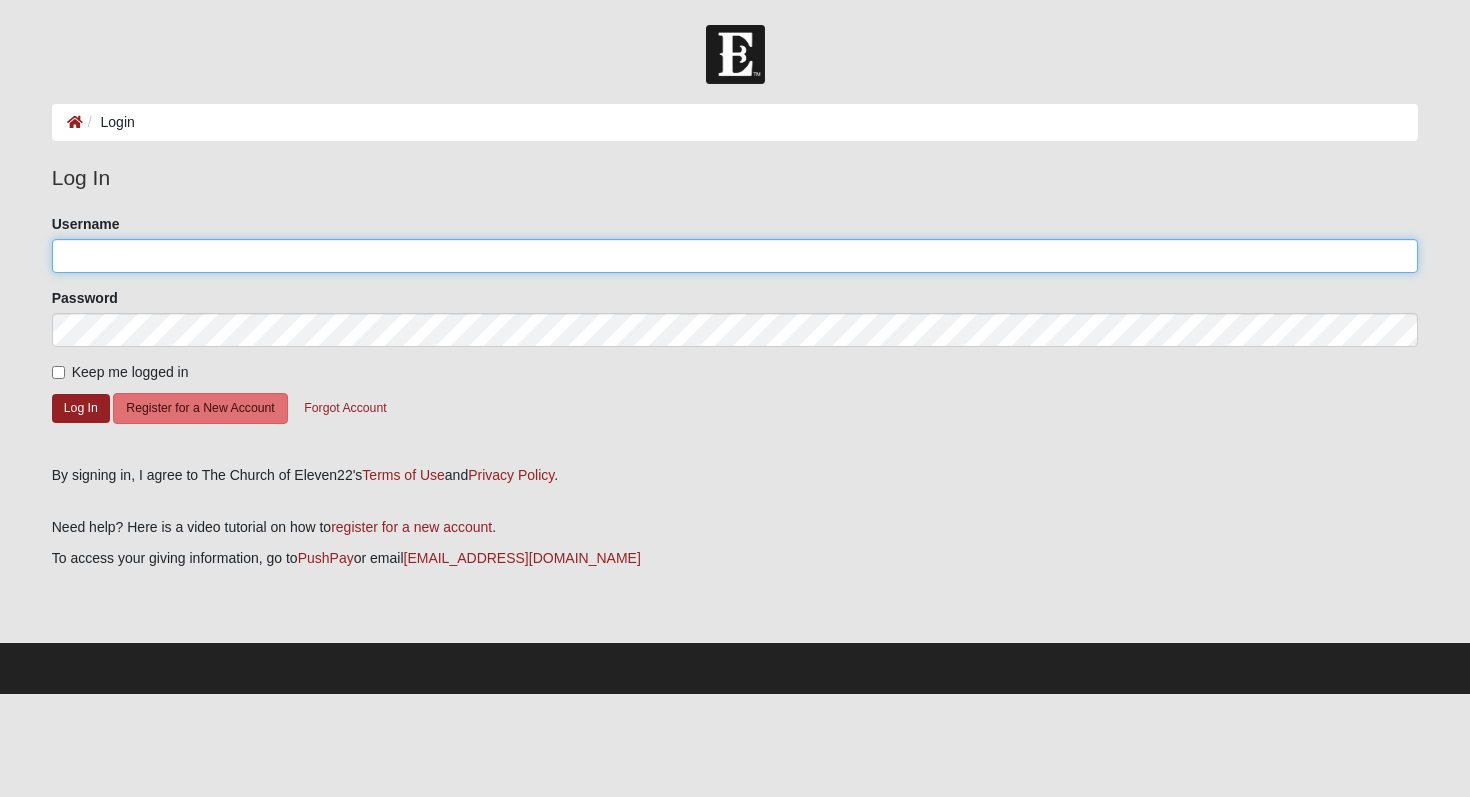 click on "Username" 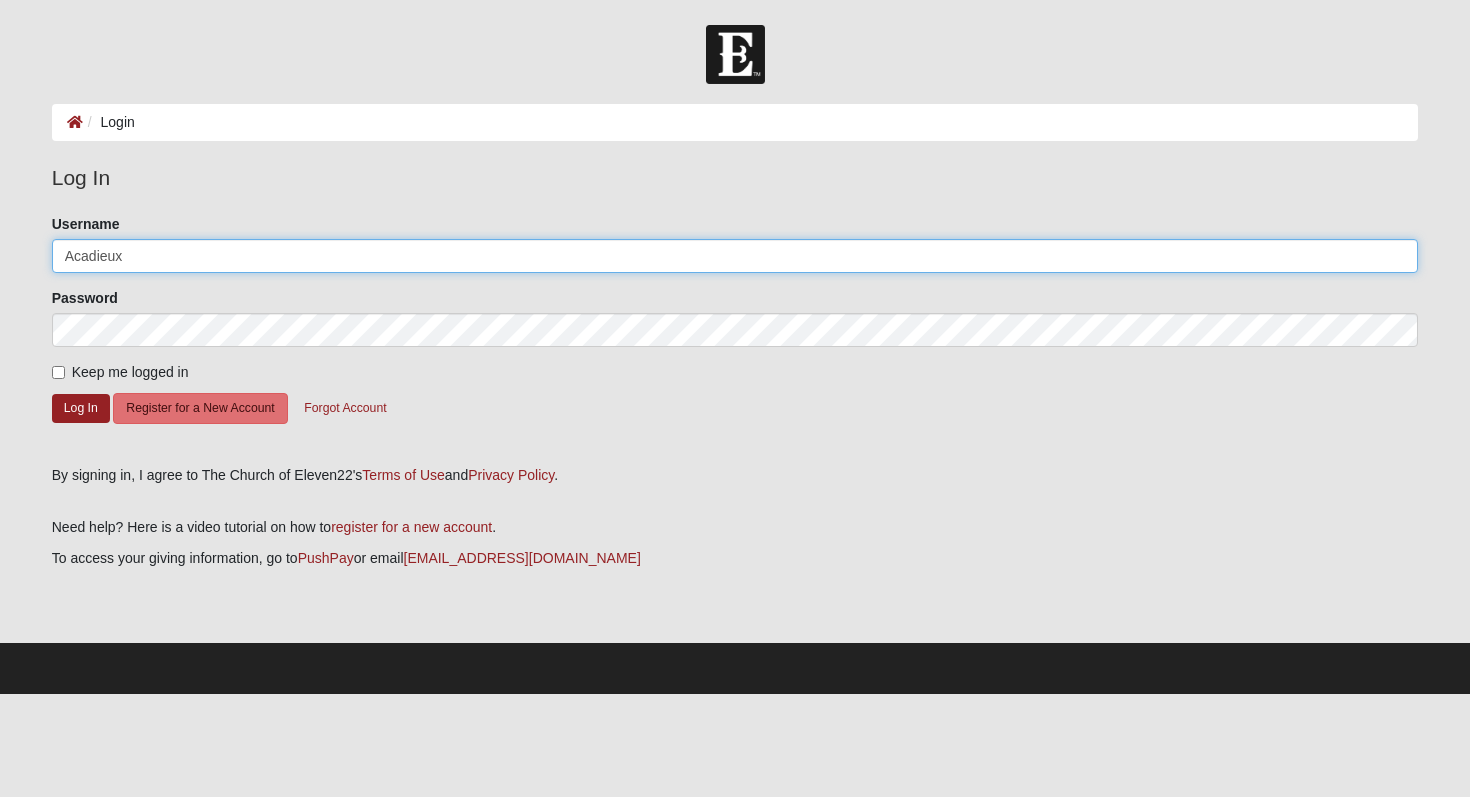 type on "Acadieux" 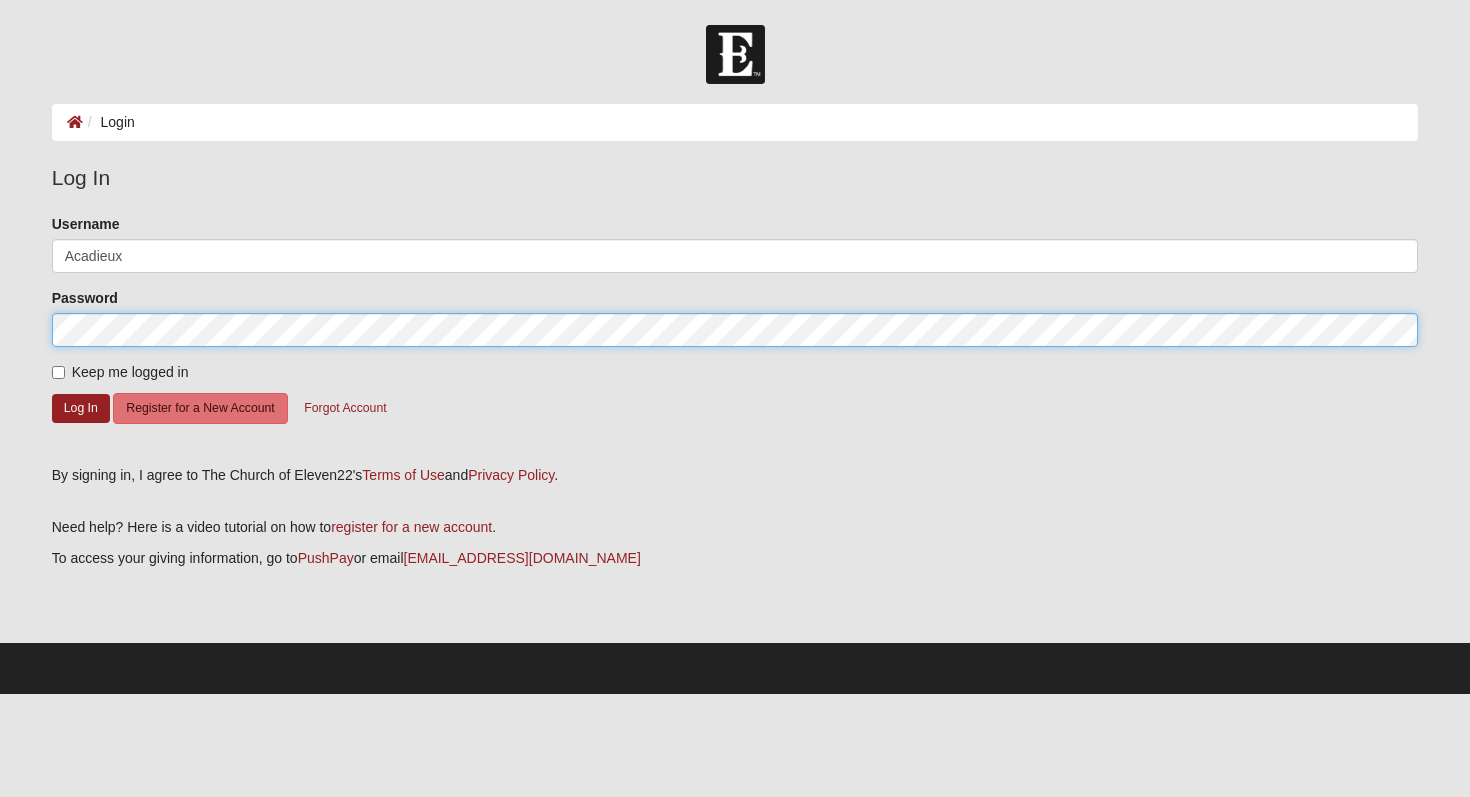 click on "Log In" 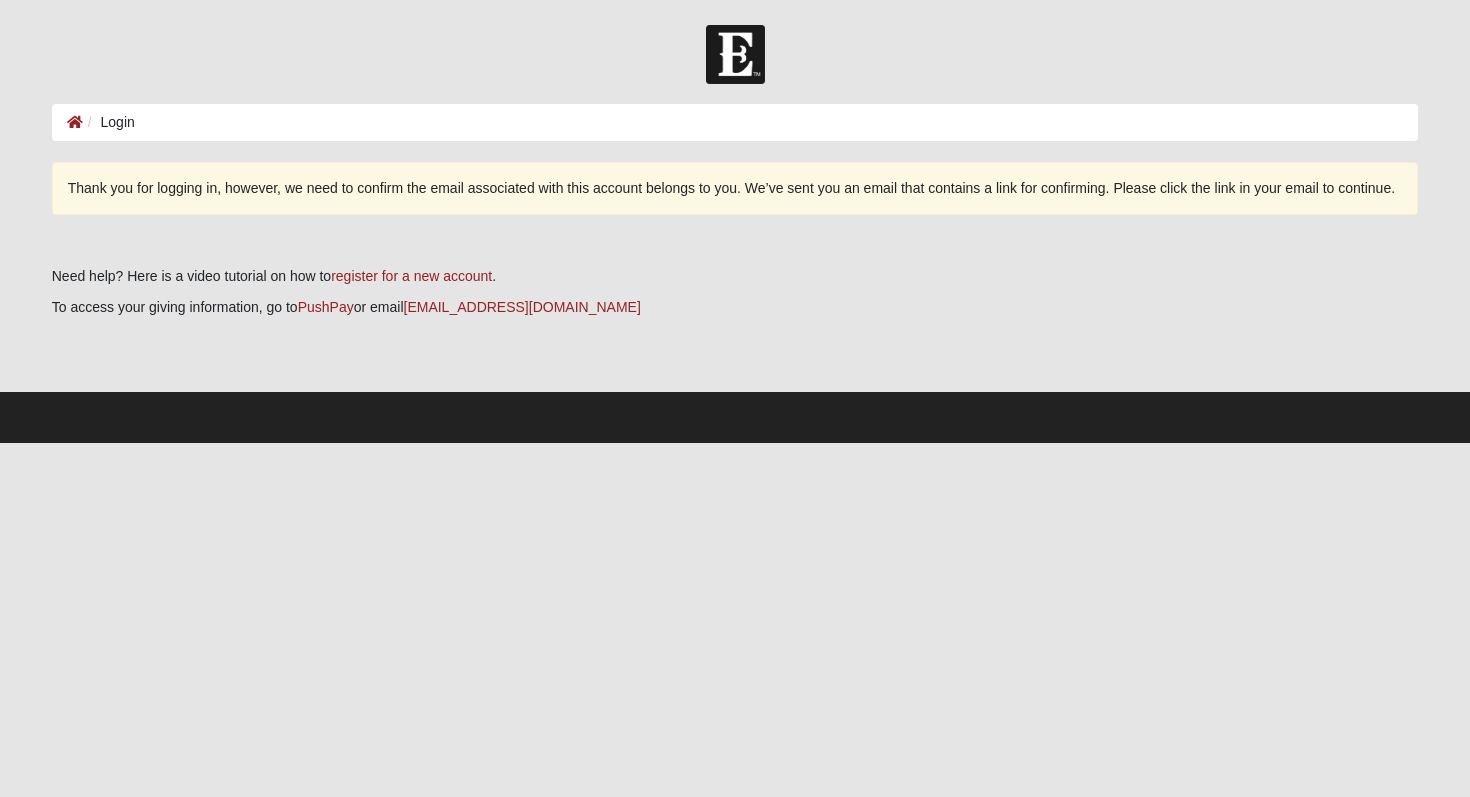 click on "Login" at bounding box center [109, 122] 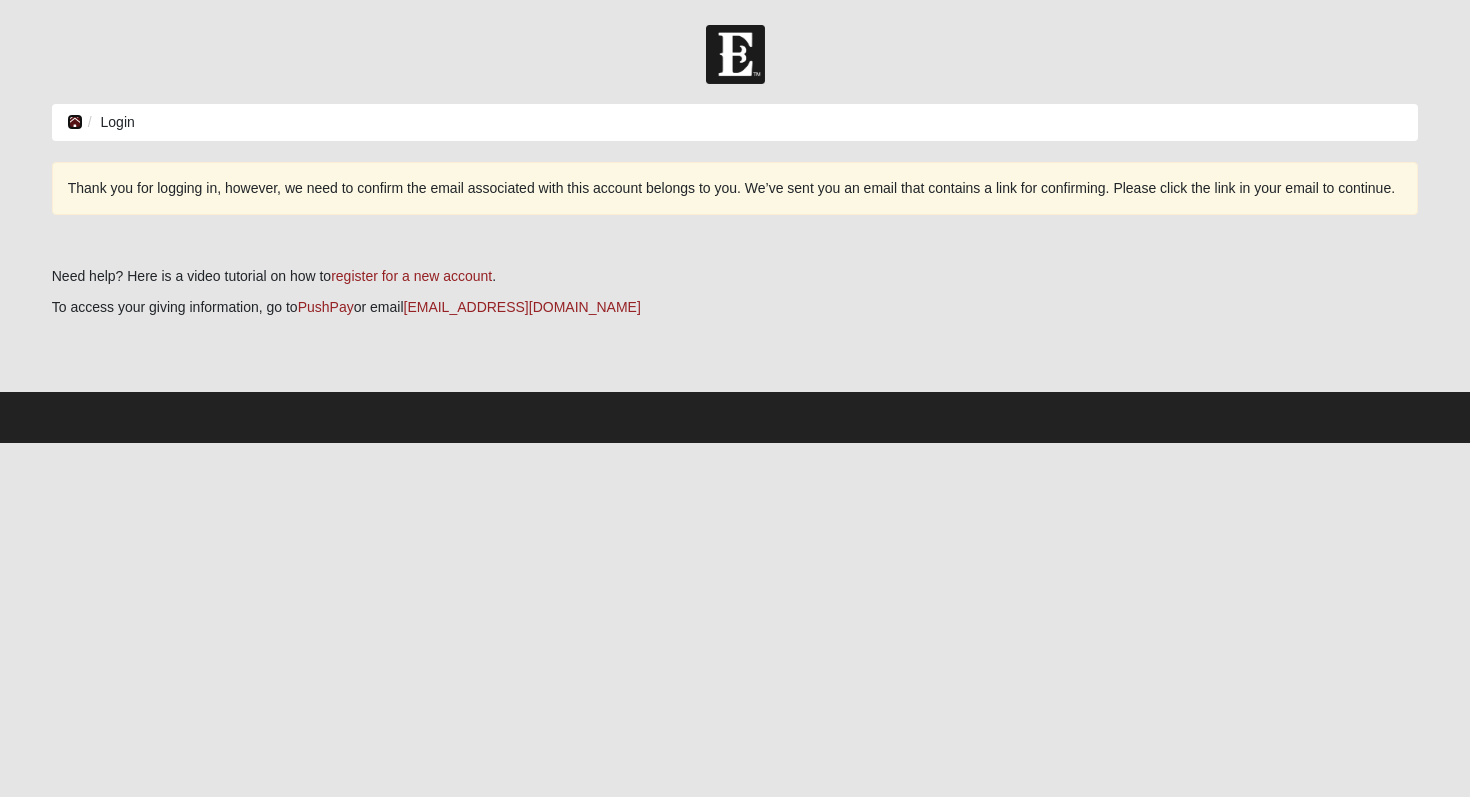 click at bounding box center (75, 122) 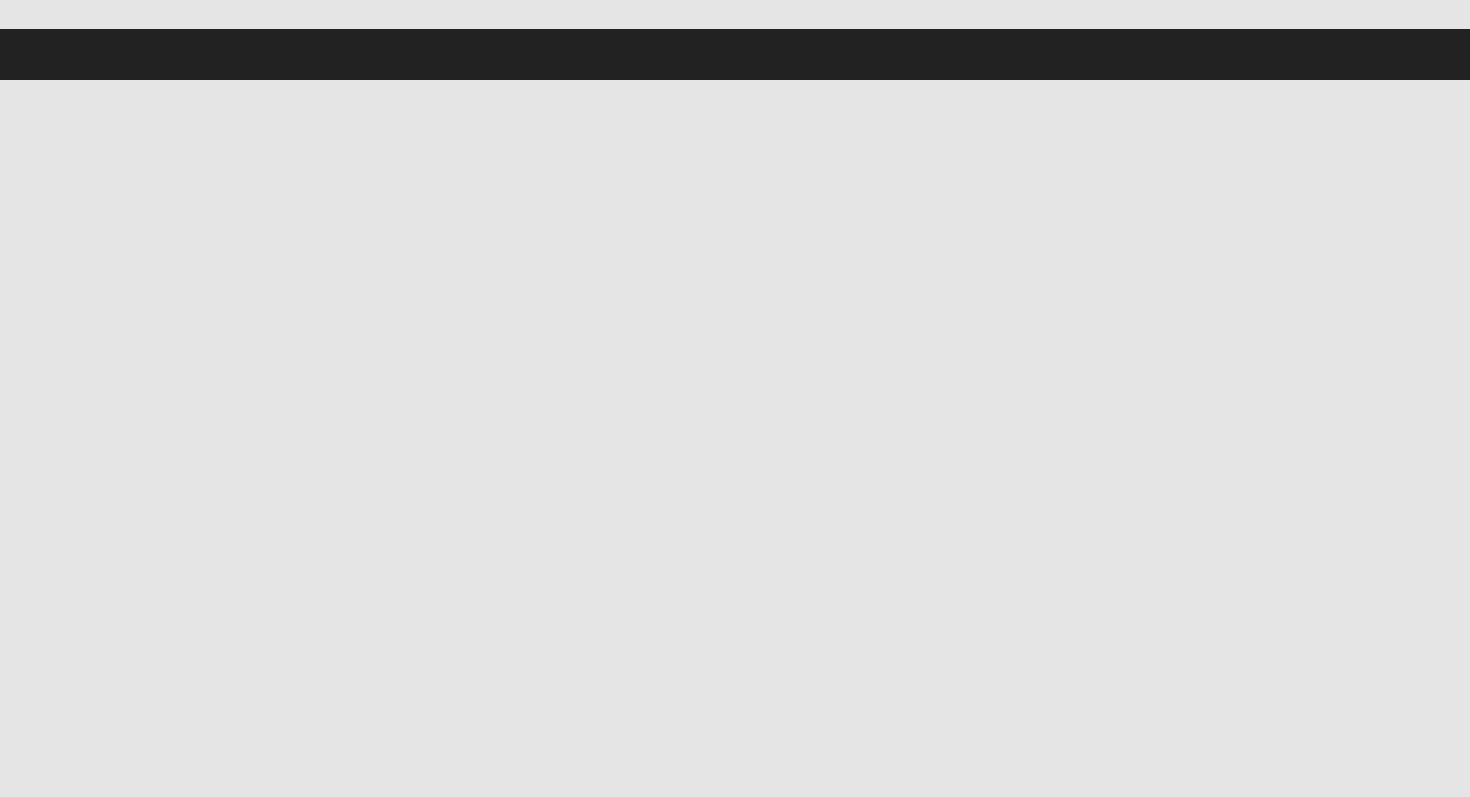 scroll, scrollTop: 0, scrollLeft: 0, axis: both 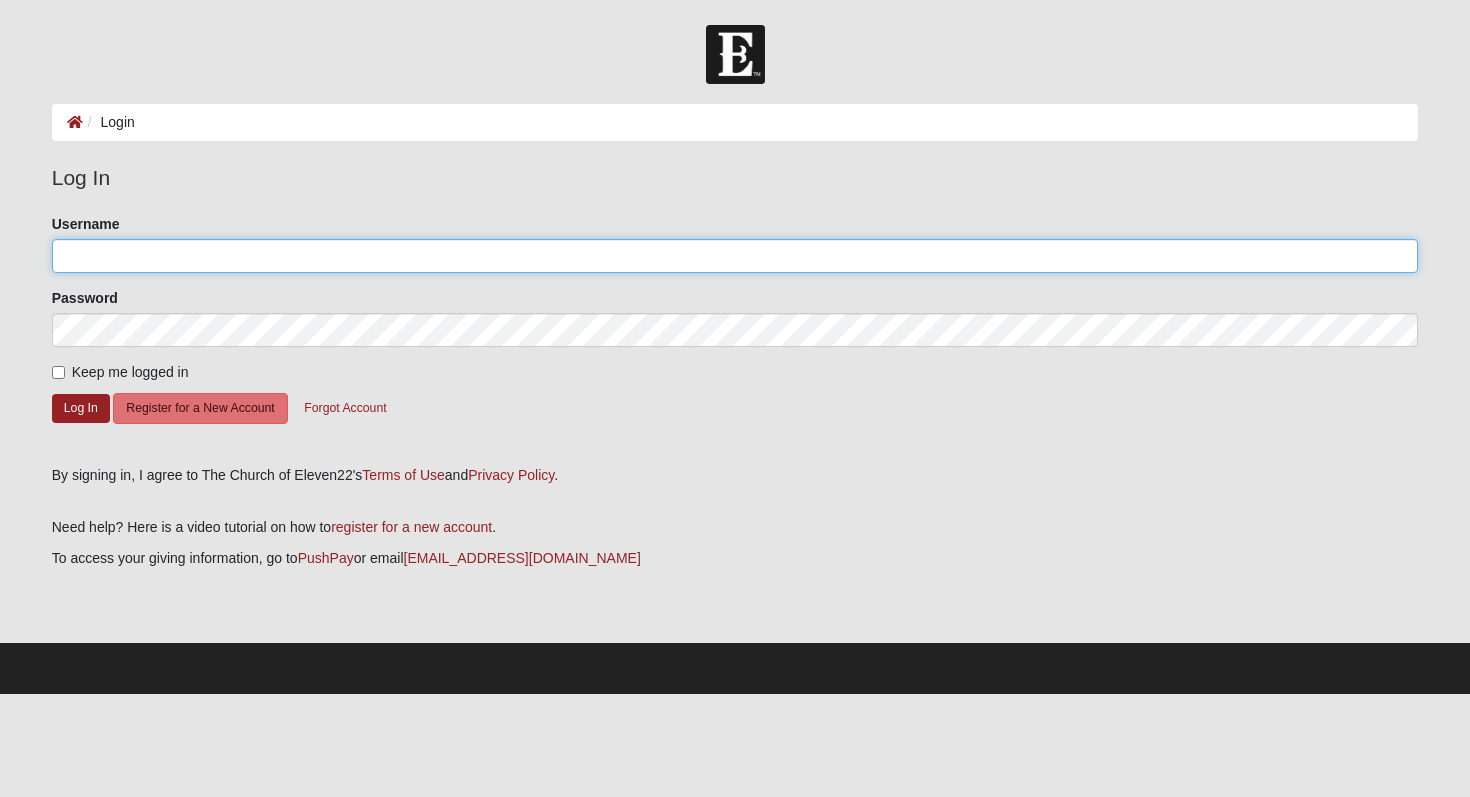 click on "Username" 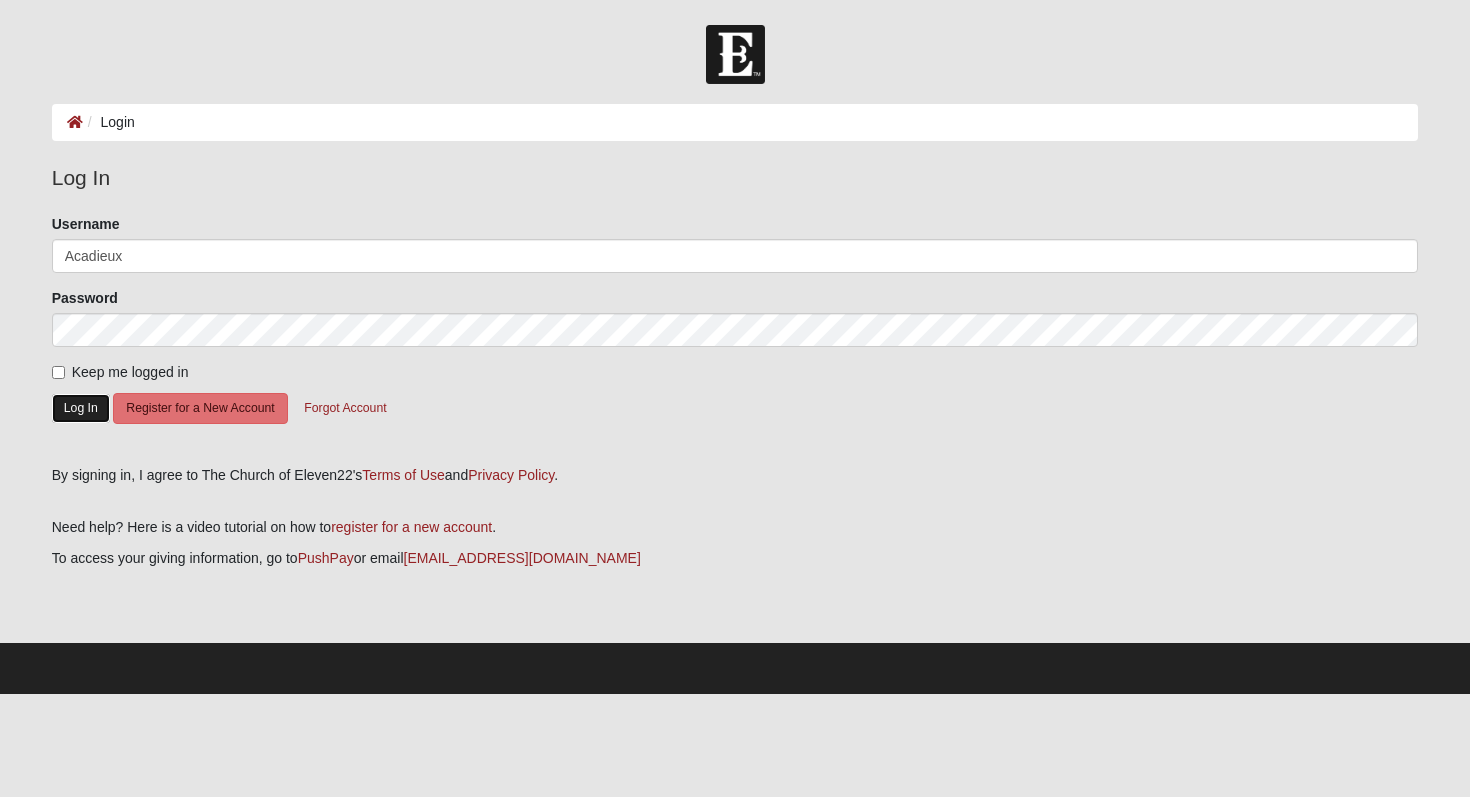 click on "Log In" 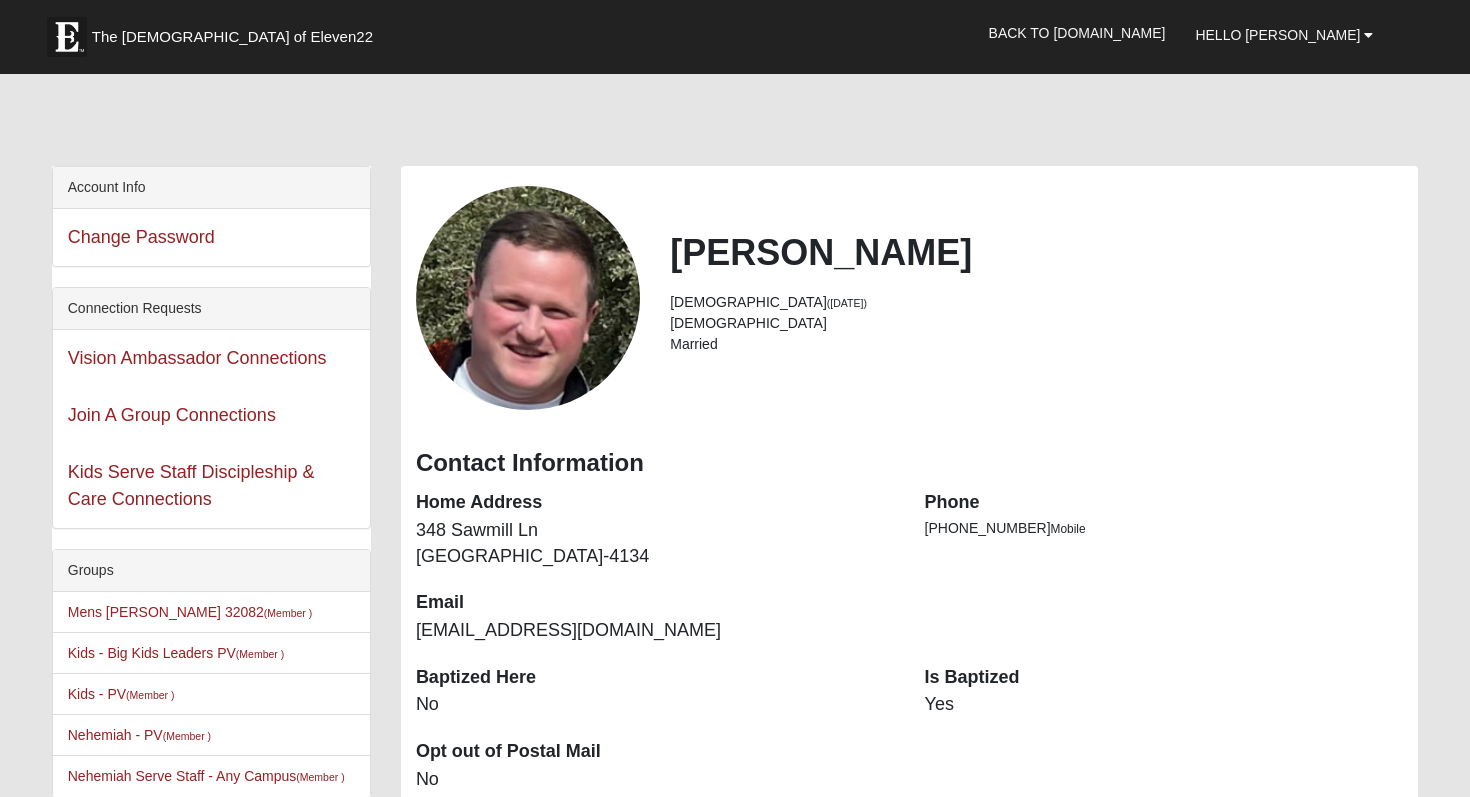 scroll, scrollTop: 0, scrollLeft: 0, axis: both 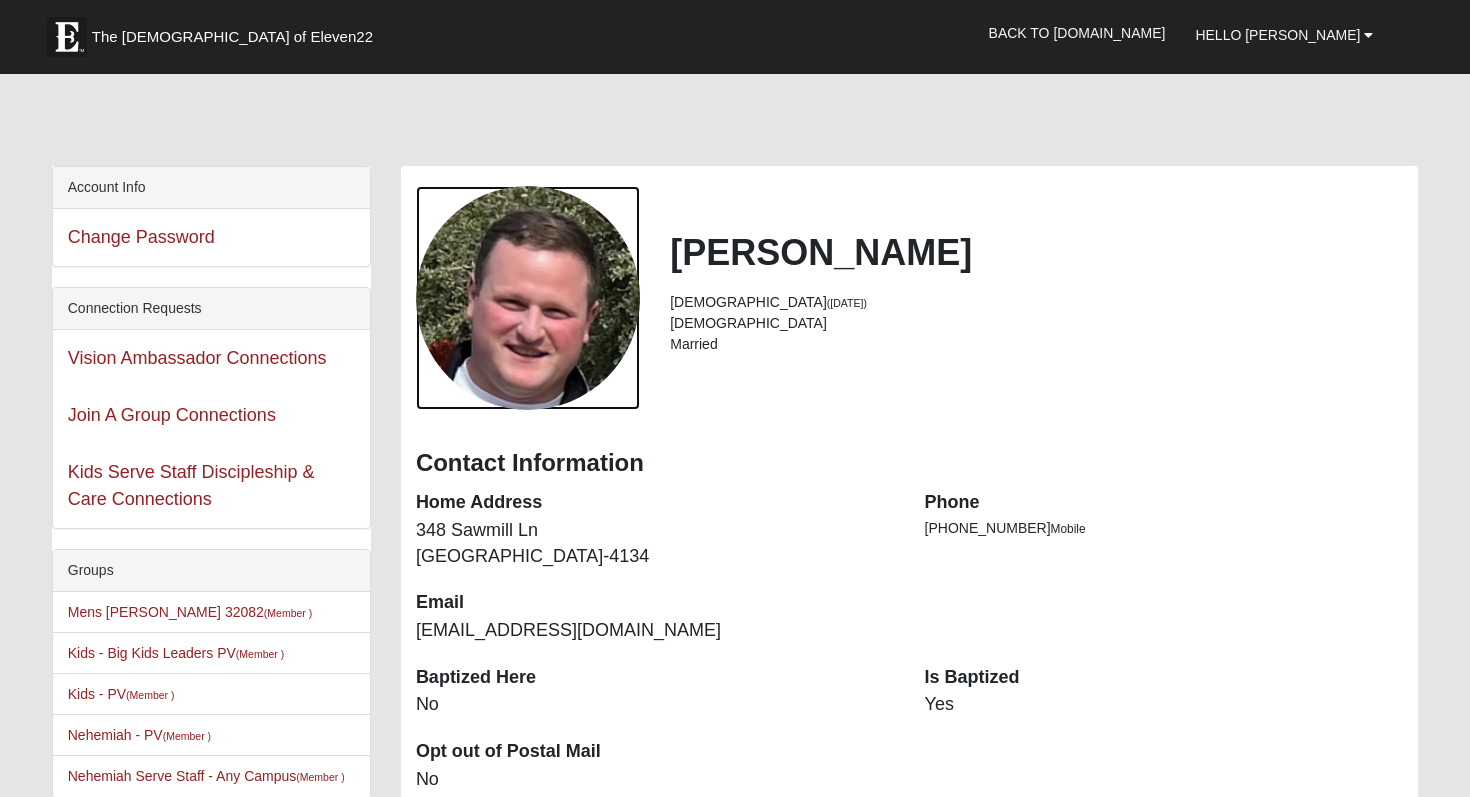 click at bounding box center [528, 298] 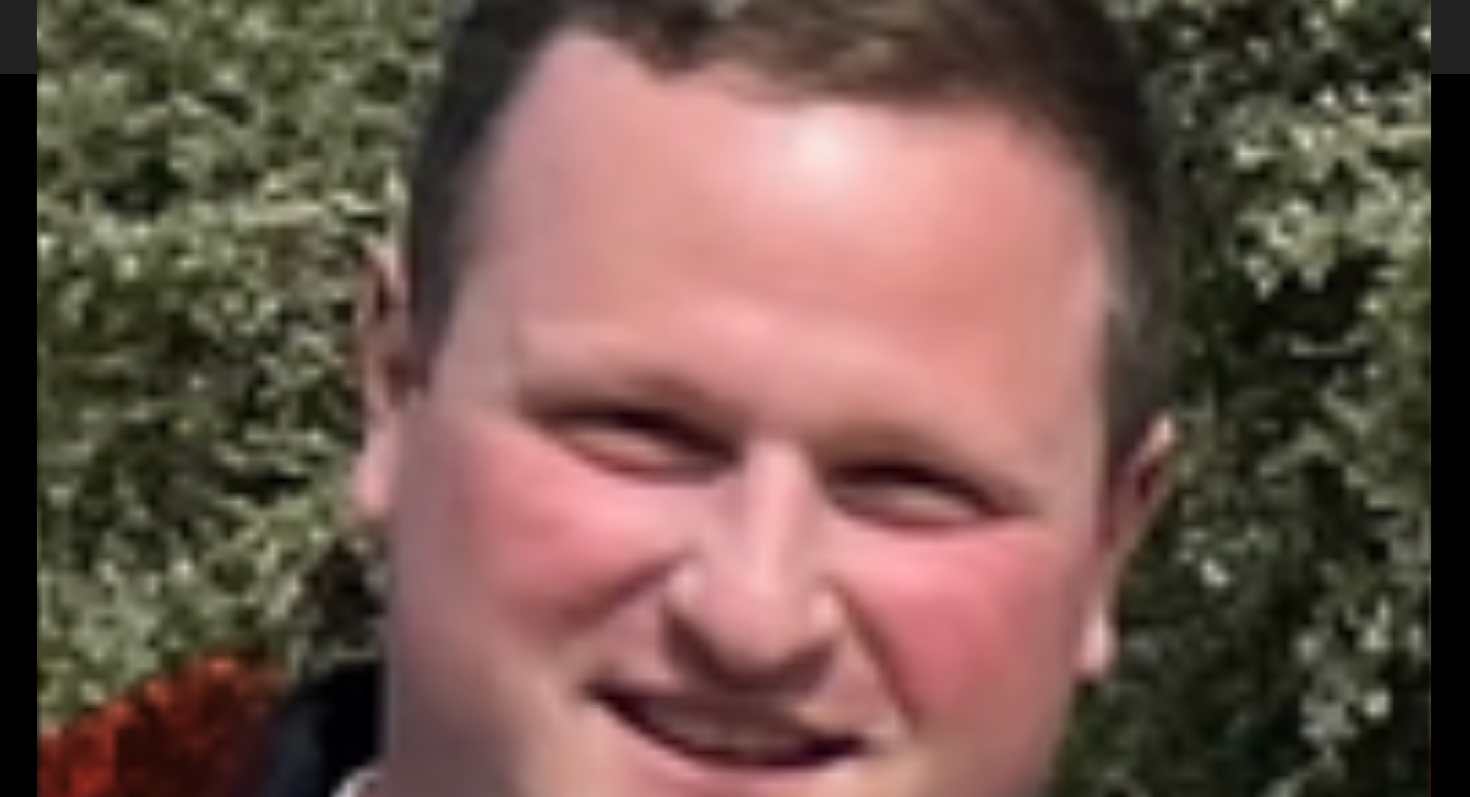 click at bounding box center [735, 398] 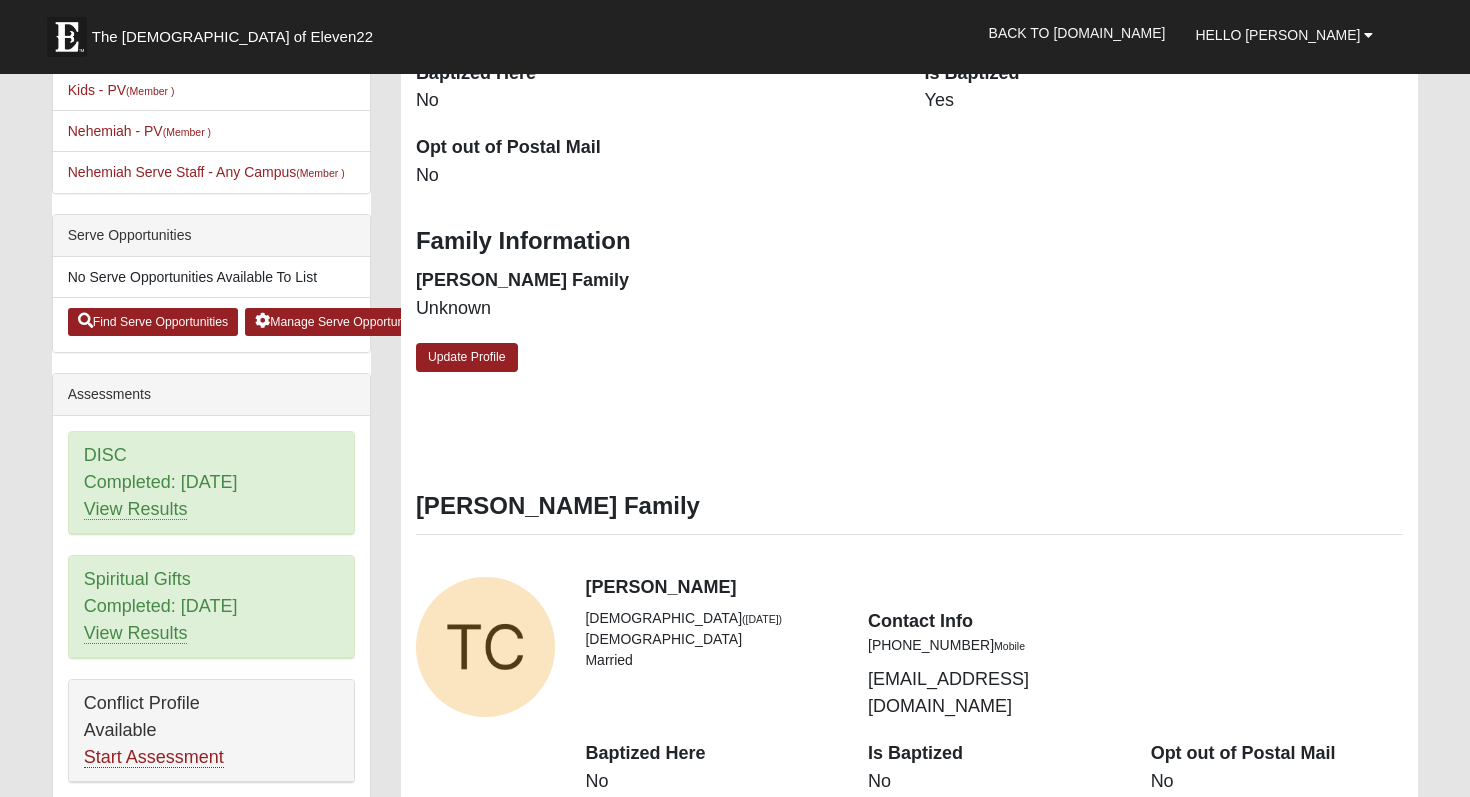 scroll, scrollTop: 596, scrollLeft: 0, axis: vertical 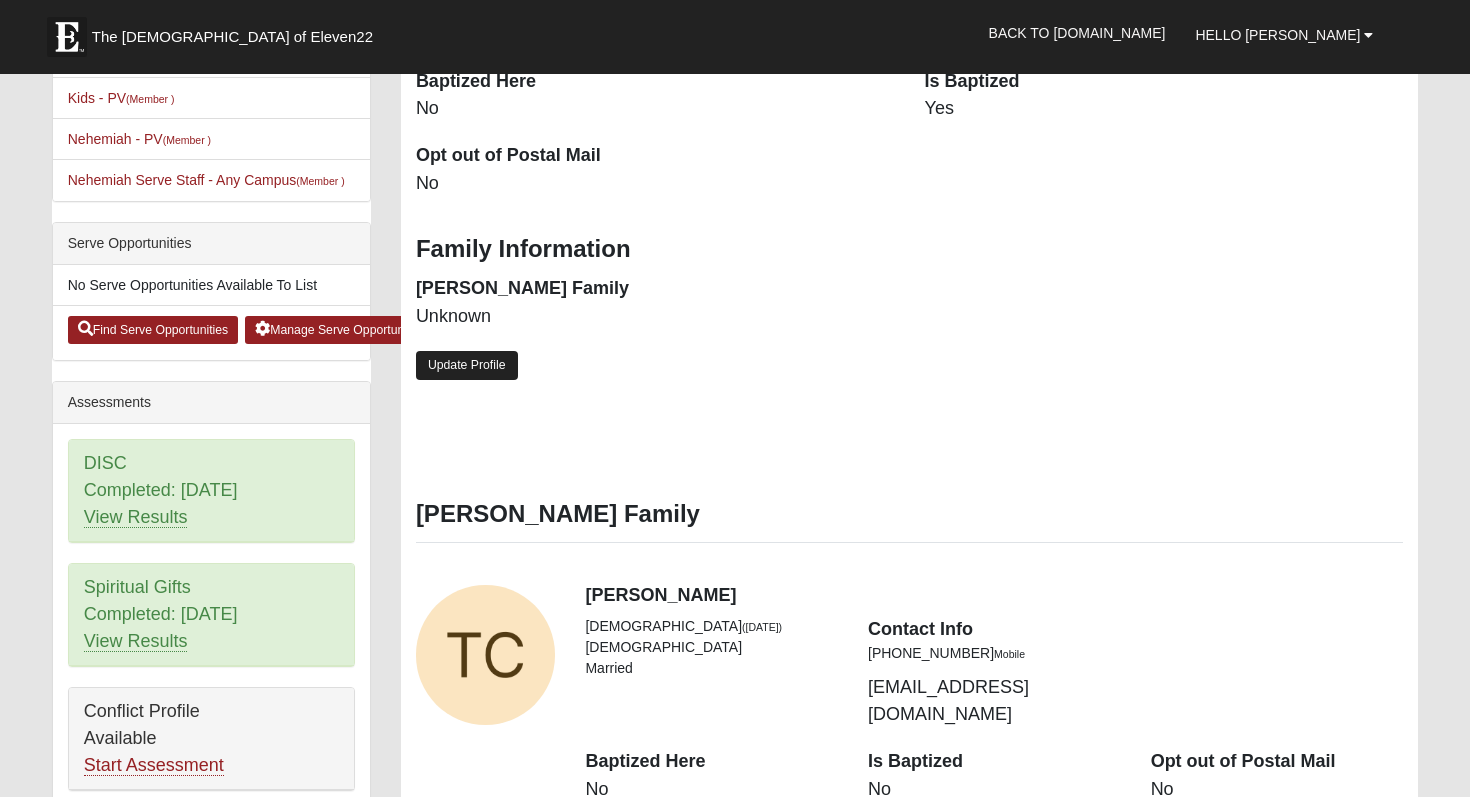 click on "Update Profile" at bounding box center [467, 365] 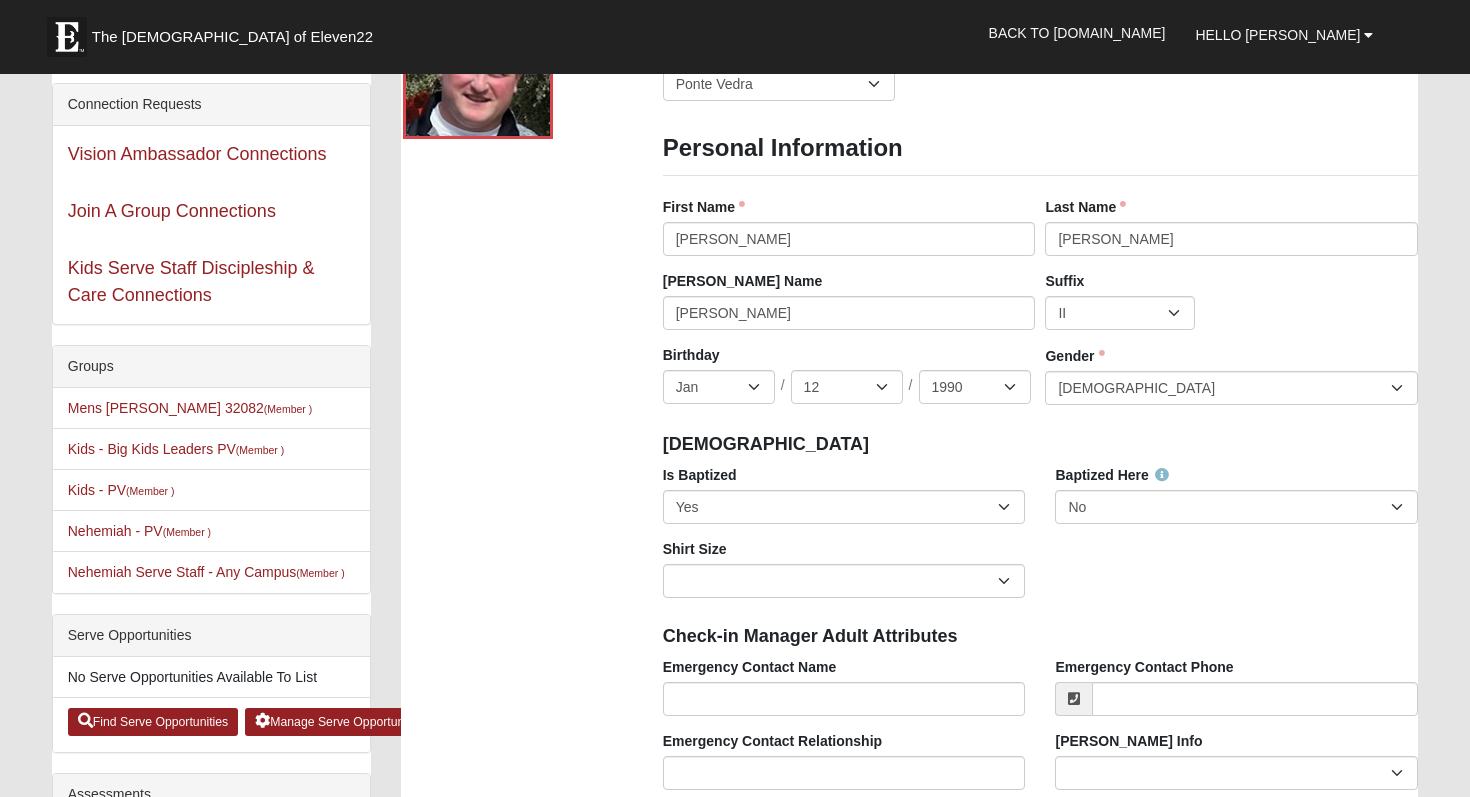scroll, scrollTop: 0, scrollLeft: 0, axis: both 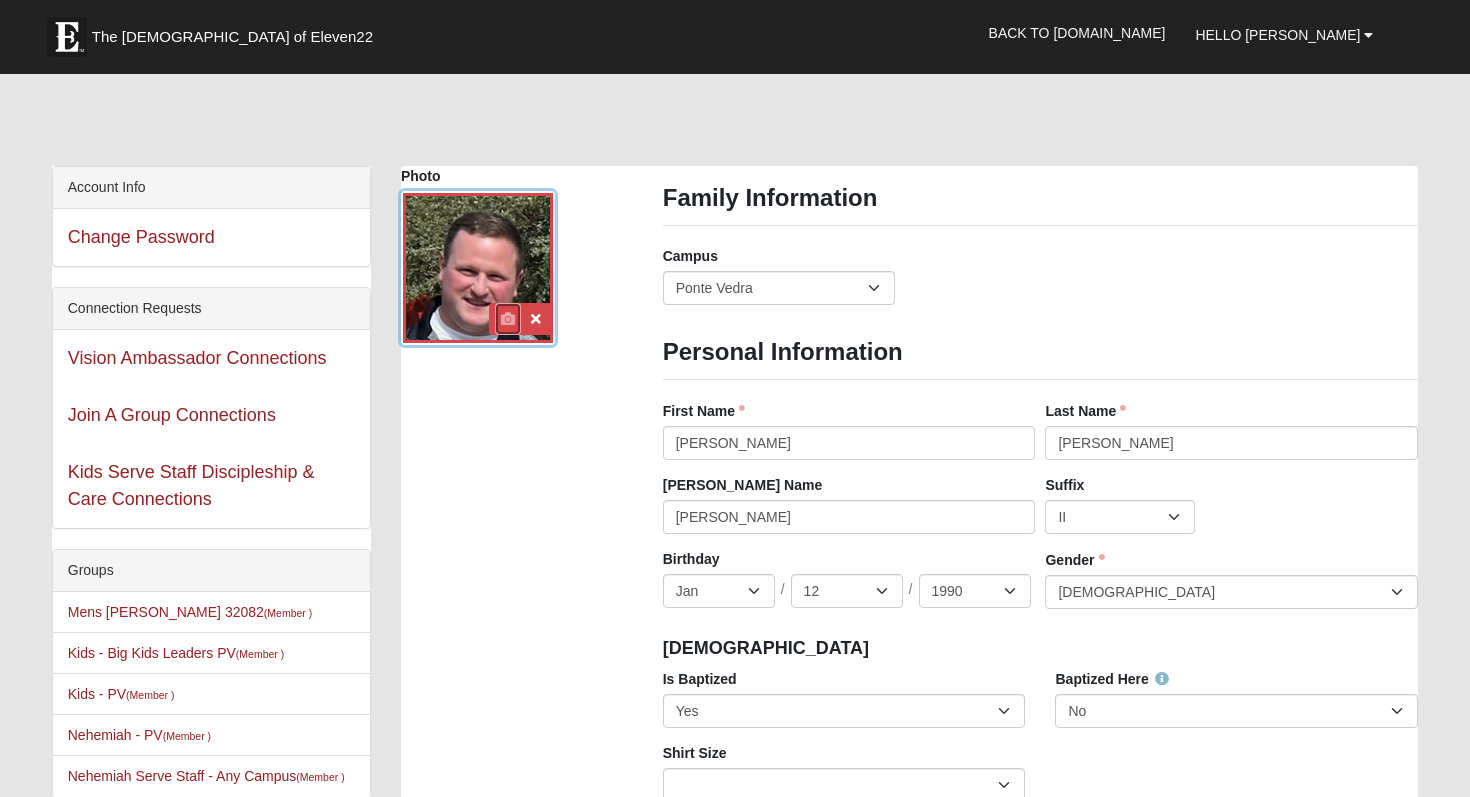 click at bounding box center [508, 319] 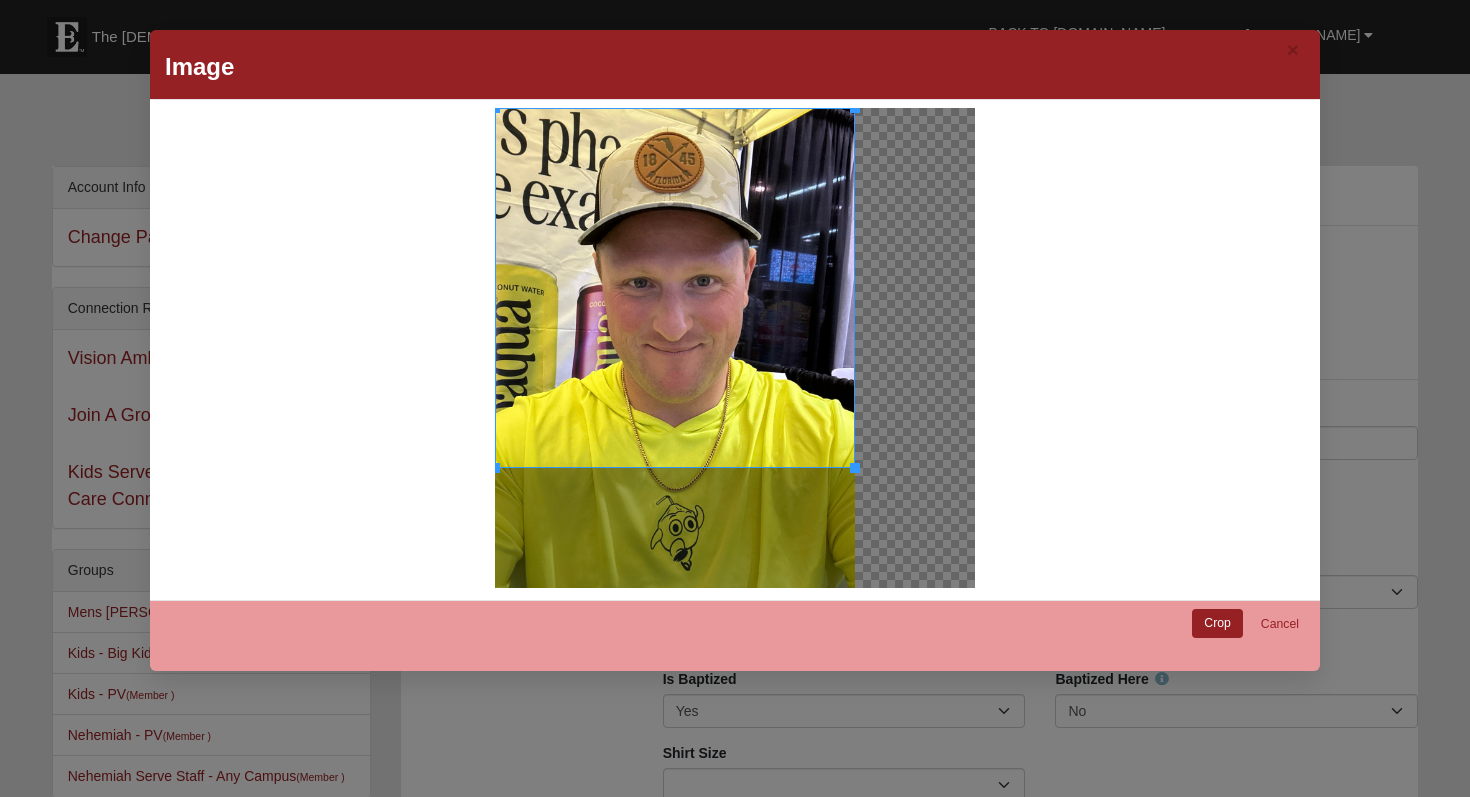 drag, startPoint x: 751, startPoint y: 377, endPoint x: 751, endPoint y: 311, distance: 66 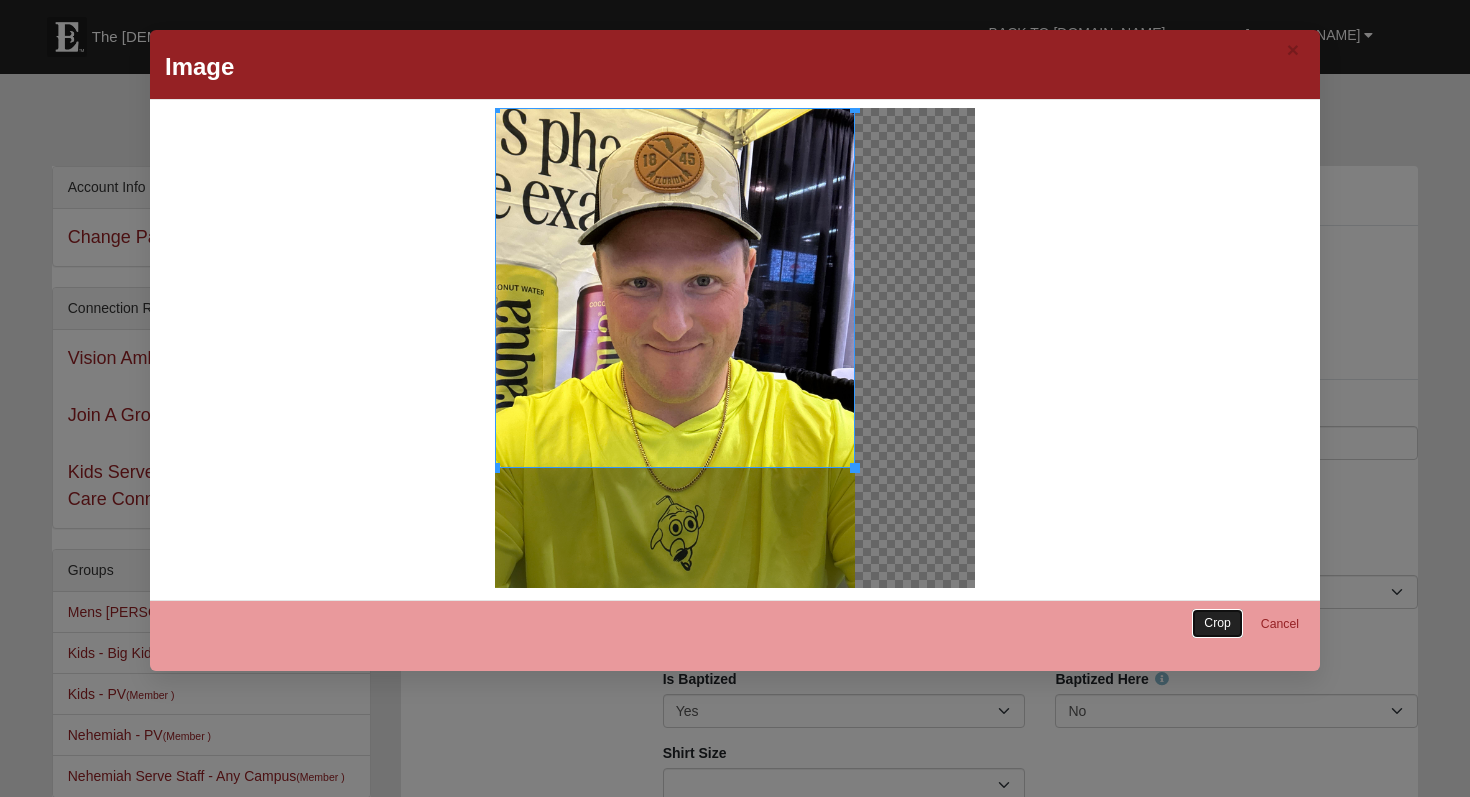 click on "Crop" at bounding box center [1217, 623] 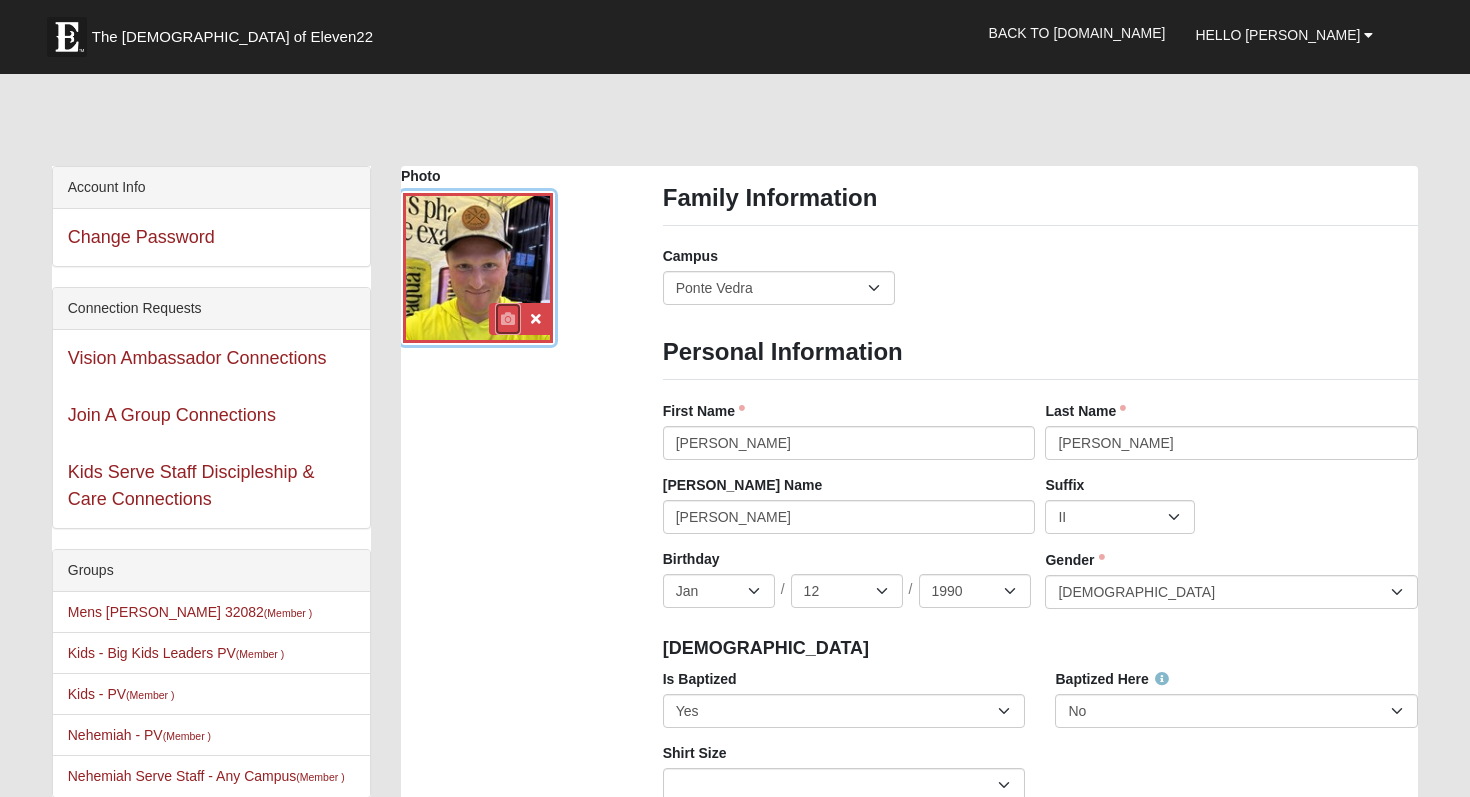 click at bounding box center [508, 319] 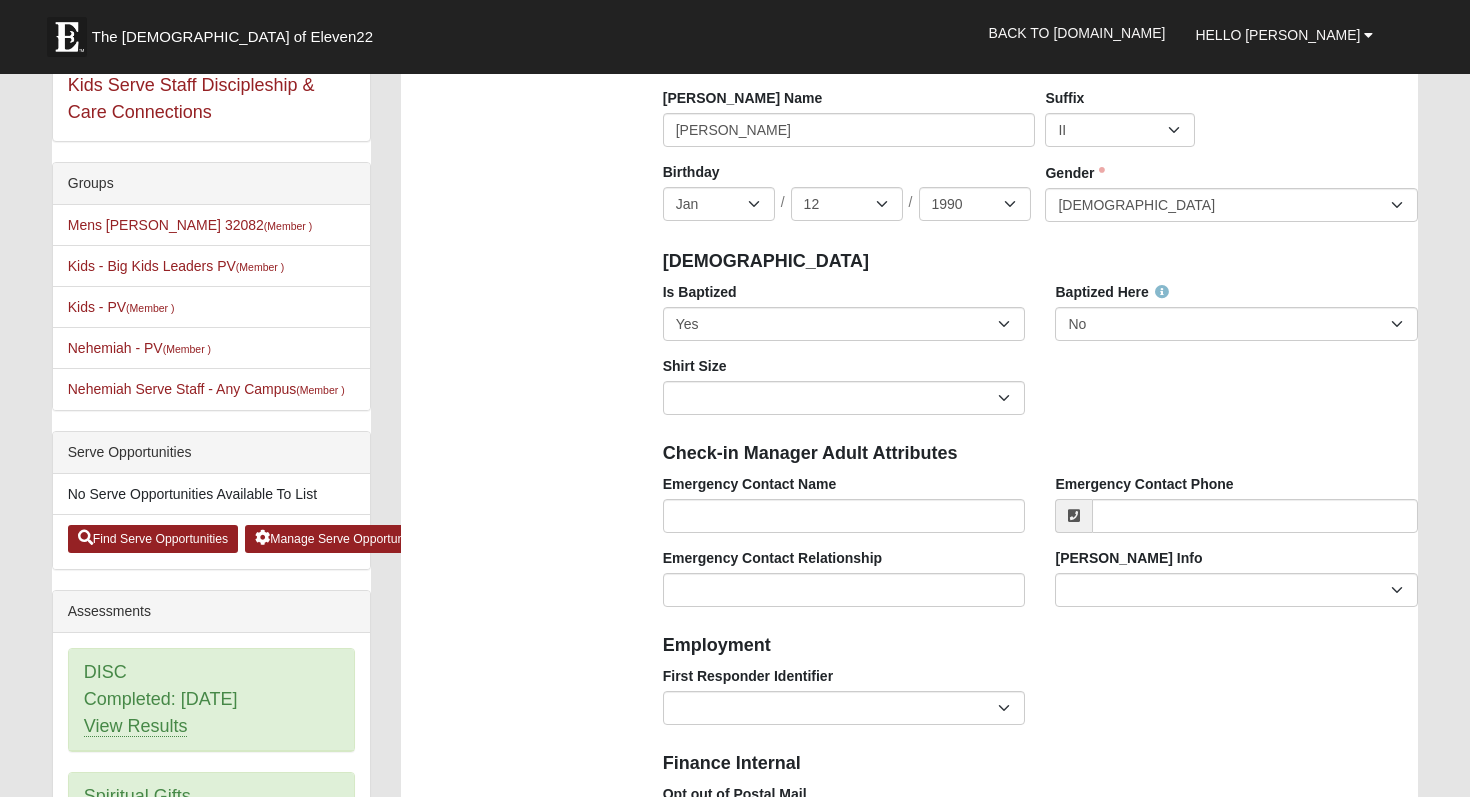 scroll, scrollTop: 402, scrollLeft: 0, axis: vertical 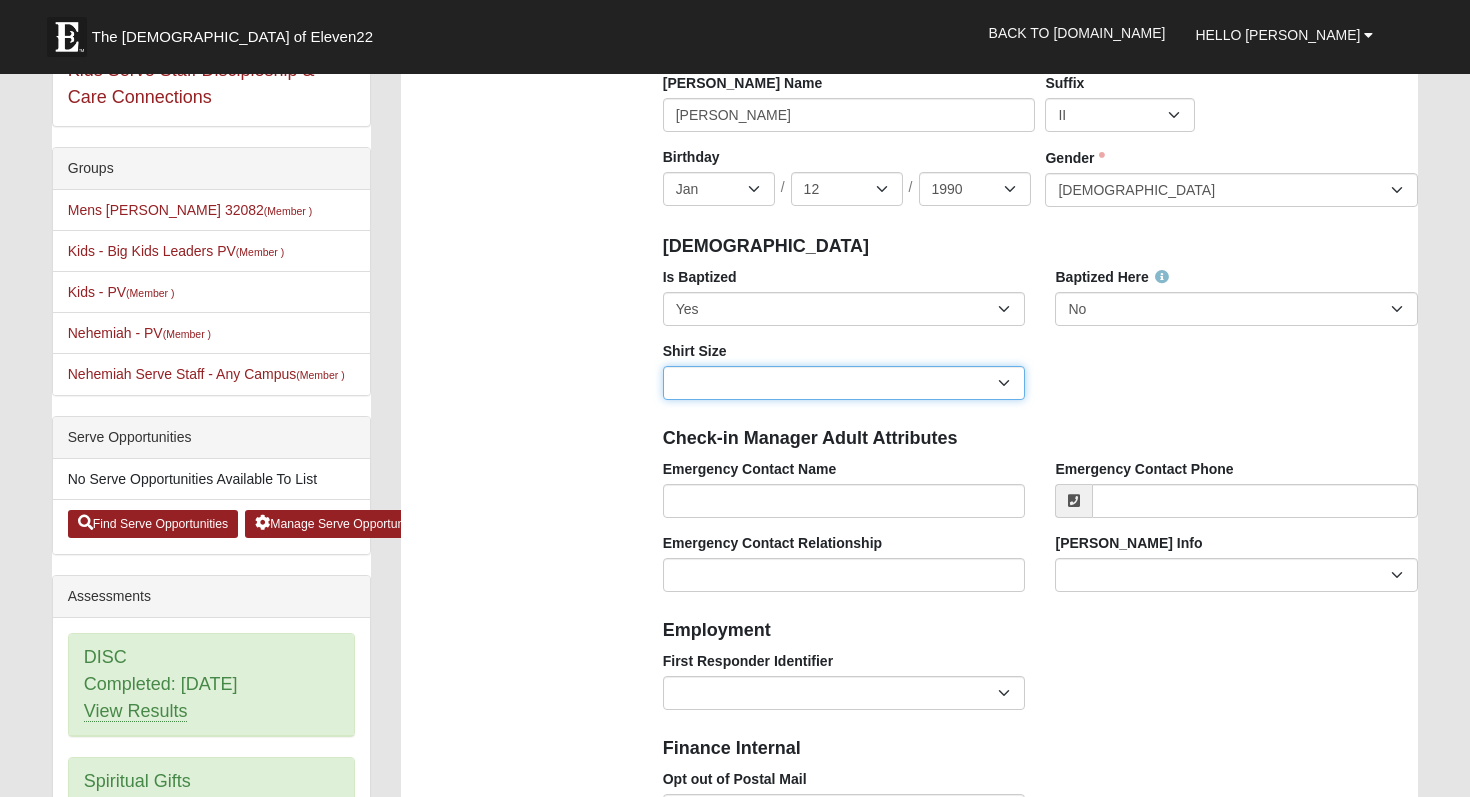 click on "Adult Small
Adult Medium
Adult Large
Adult XL
Adult XXL
Adult 3XL
Adult 4XL
Youth Small
Youth Medium
Youth Large" at bounding box center [844, 383] 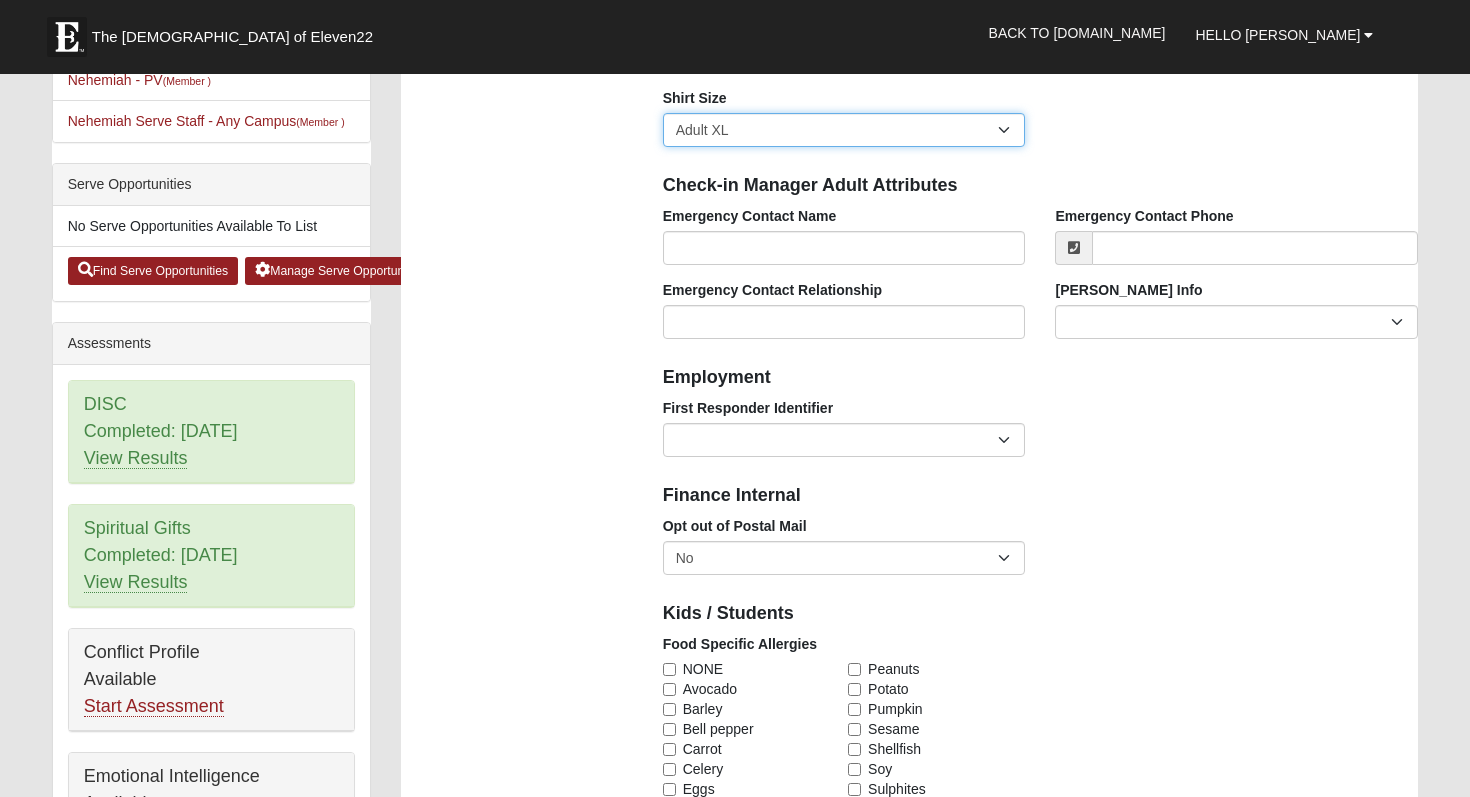 scroll, scrollTop: 680, scrollLeft: 0, axis: vertical 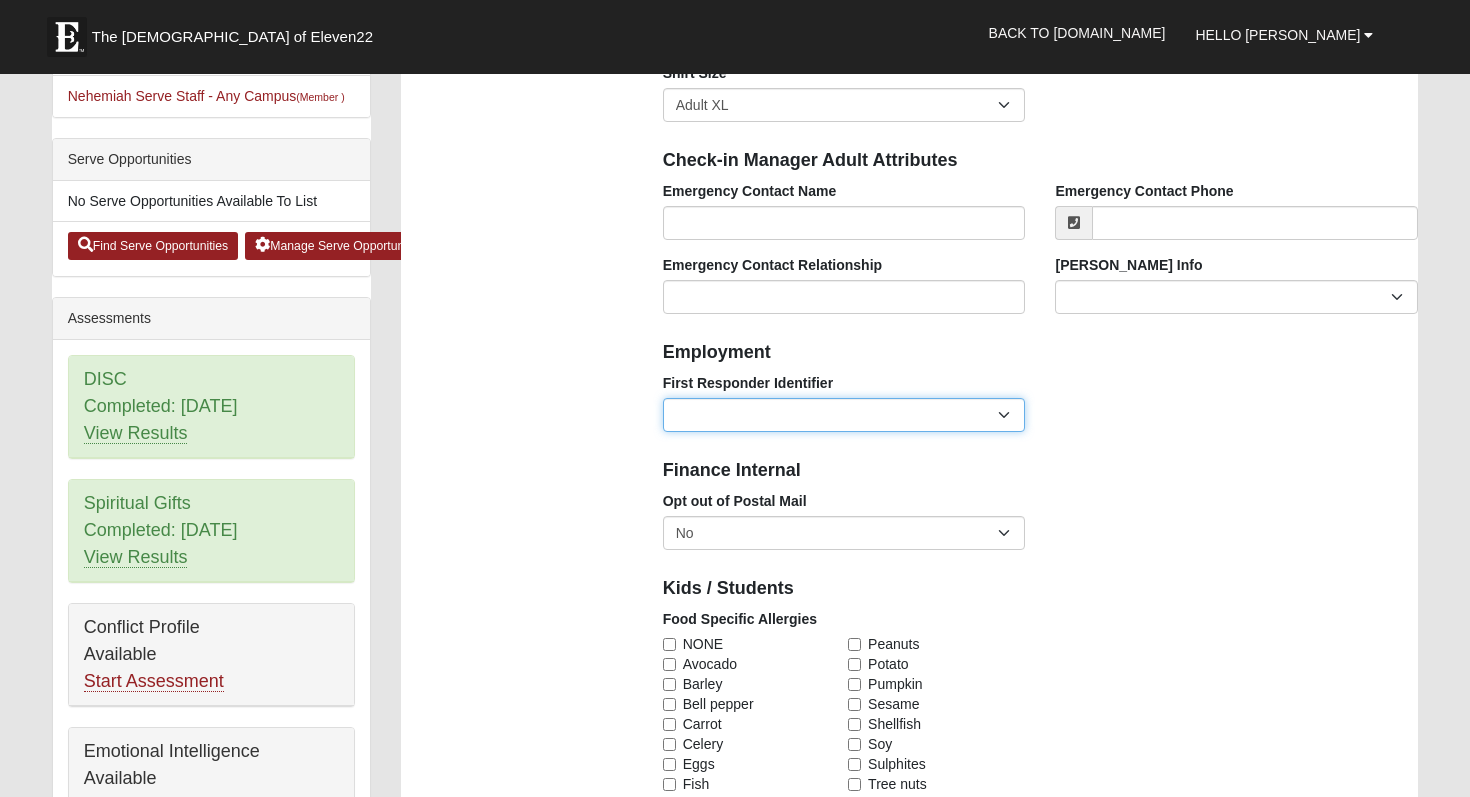 click on "EMT  |  Paramedic  |  Medical
Firefighter  |  Fire Department
Police Officer  |  Sheriff  |  Sheriff's Deputy  |  State Trooper  |  Correctional Officer
Military" at bounding box center (844, 415) 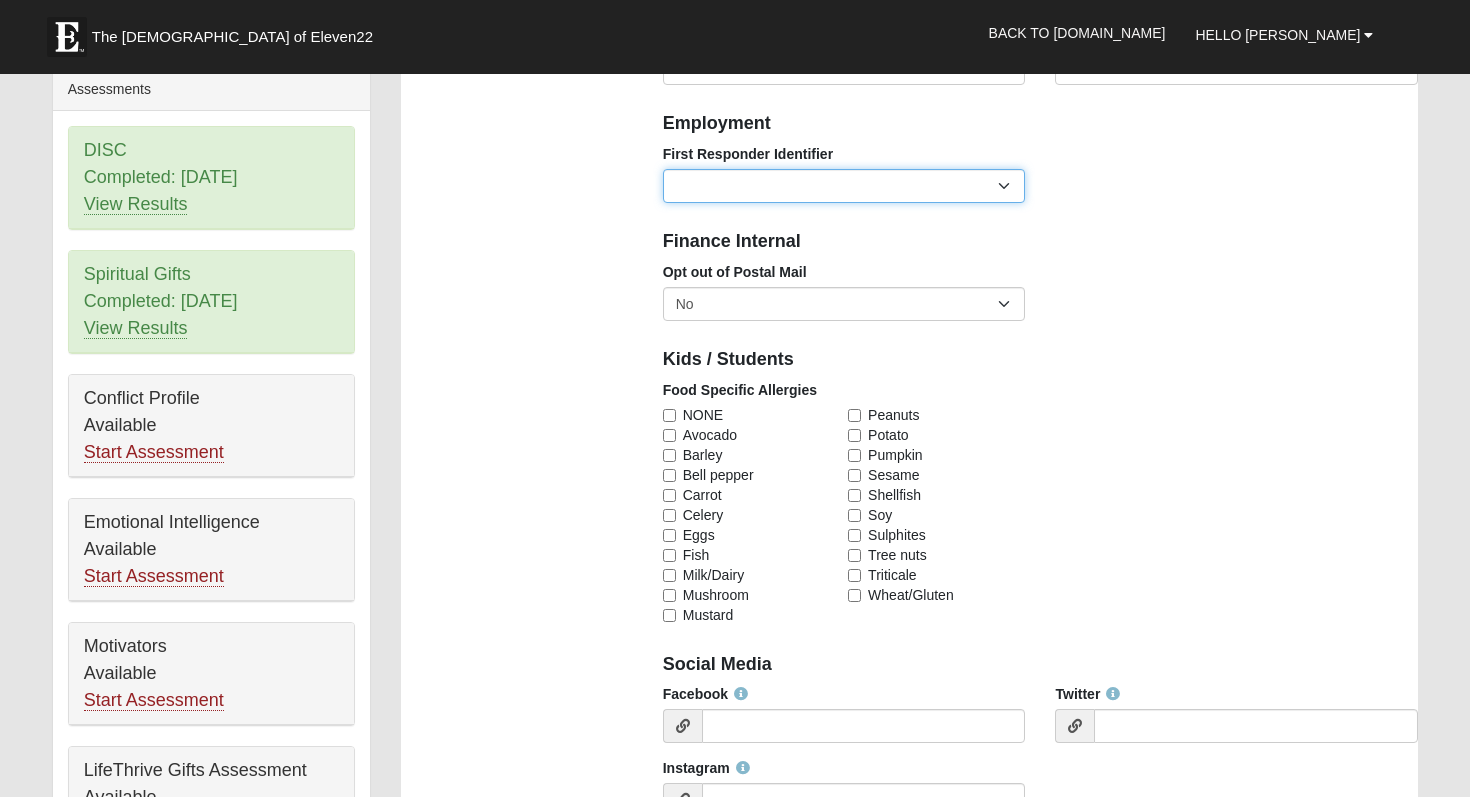 scroll, scrollTop: 912, scrollLeft: 0, axis: vertical 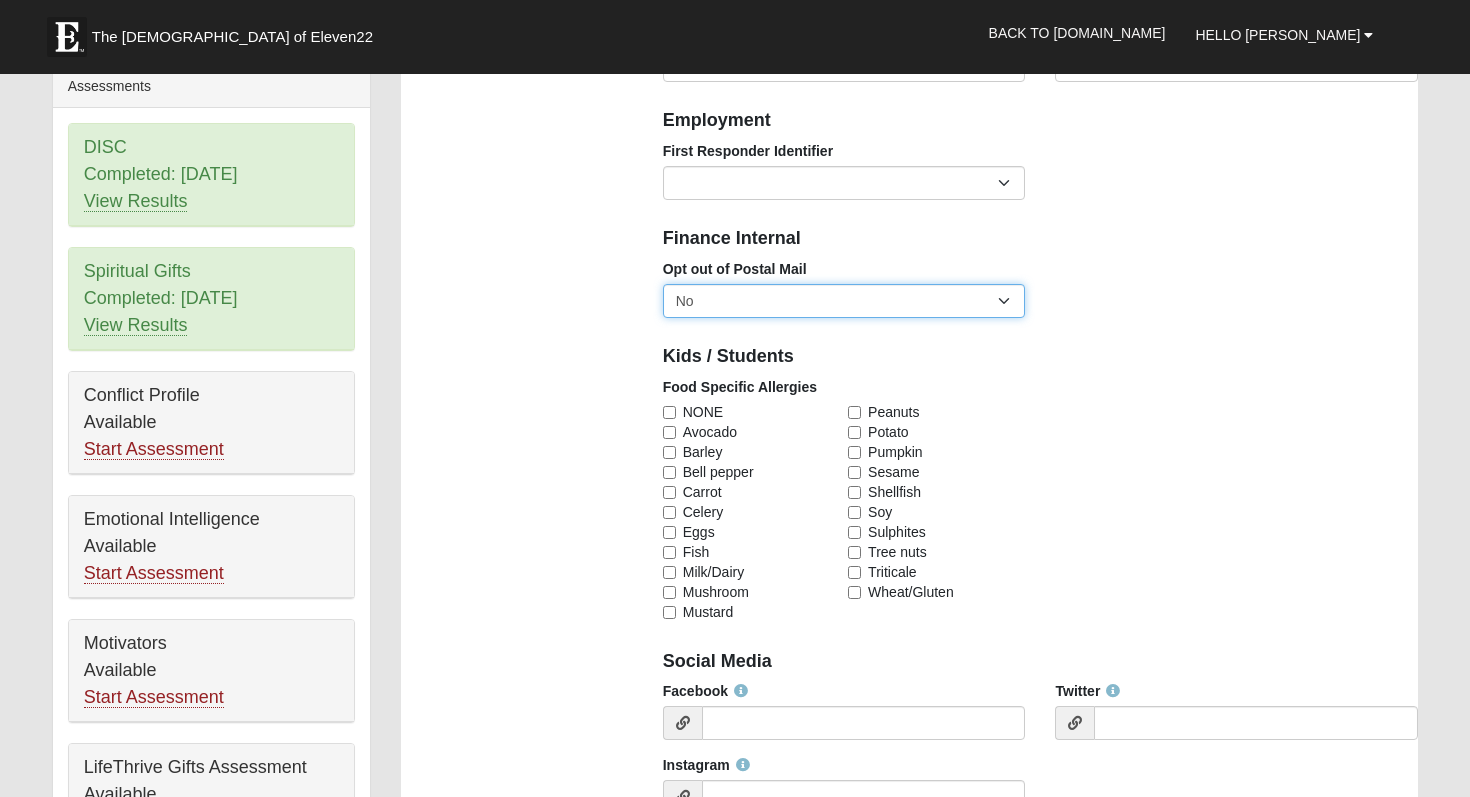 click on "No
Yes" at bounding box center (844, 301) 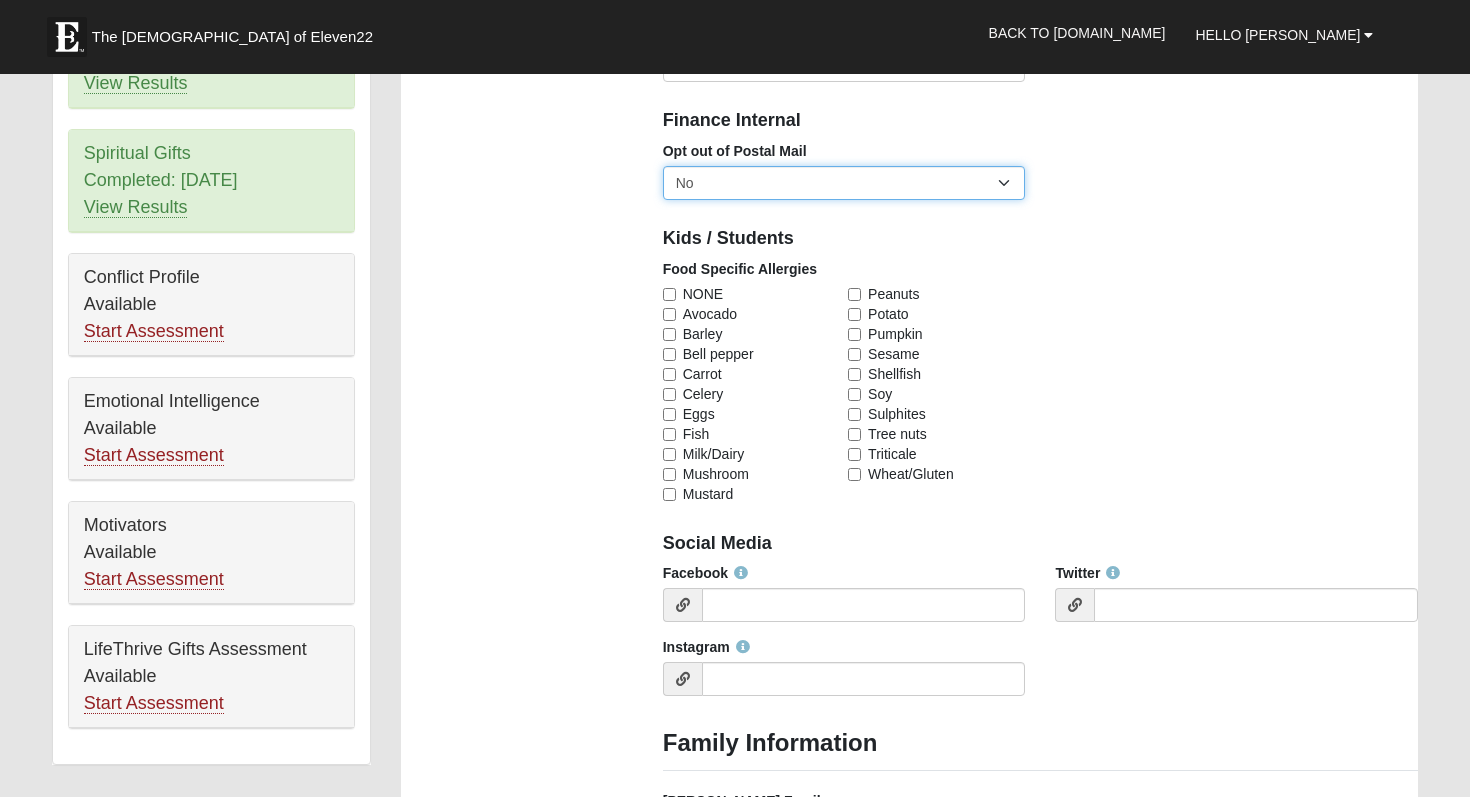 scroll, scrollTop: 1031, scrollLeft: 0, axis: vertical 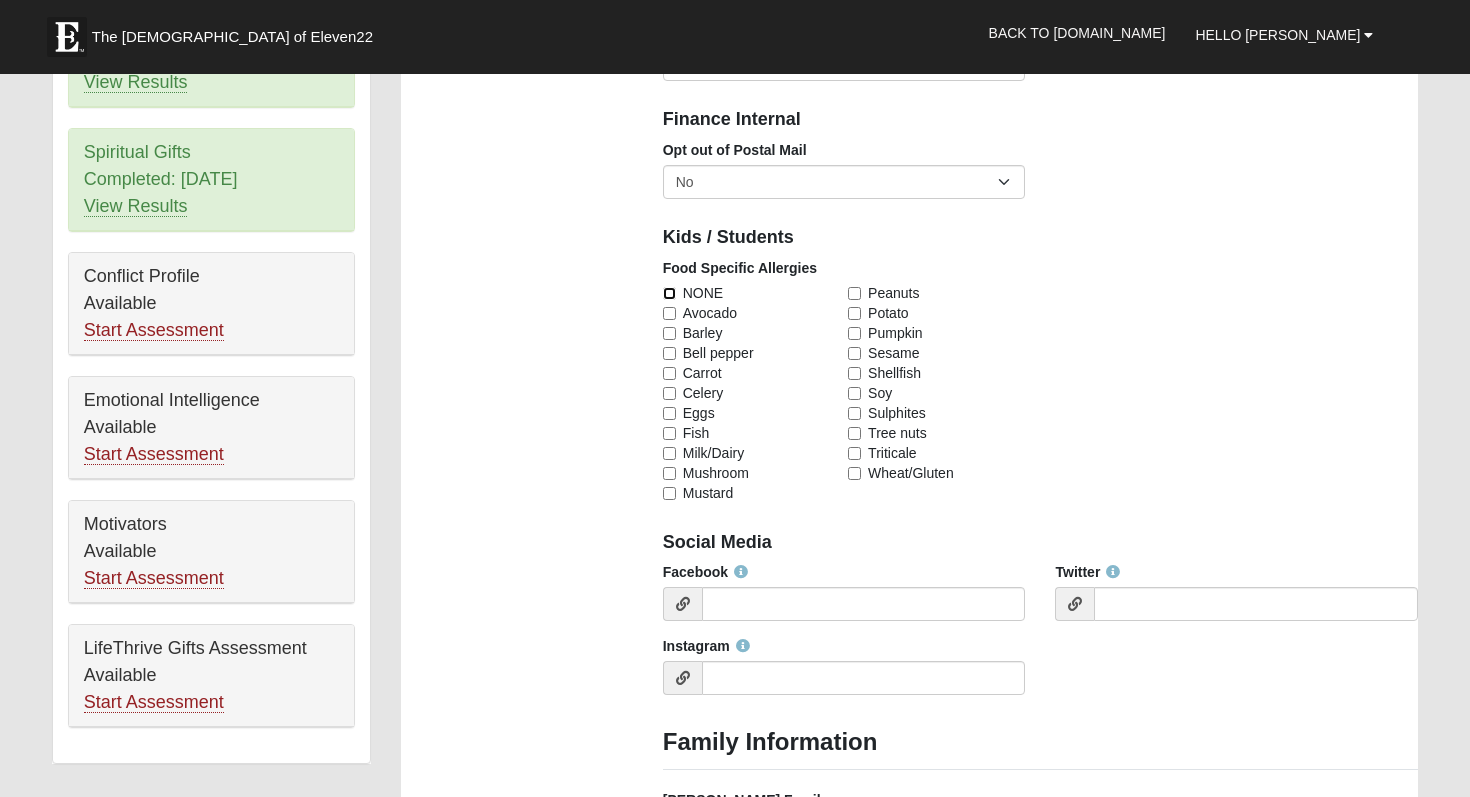 click on "NONE" at bounding box center (669, 293) 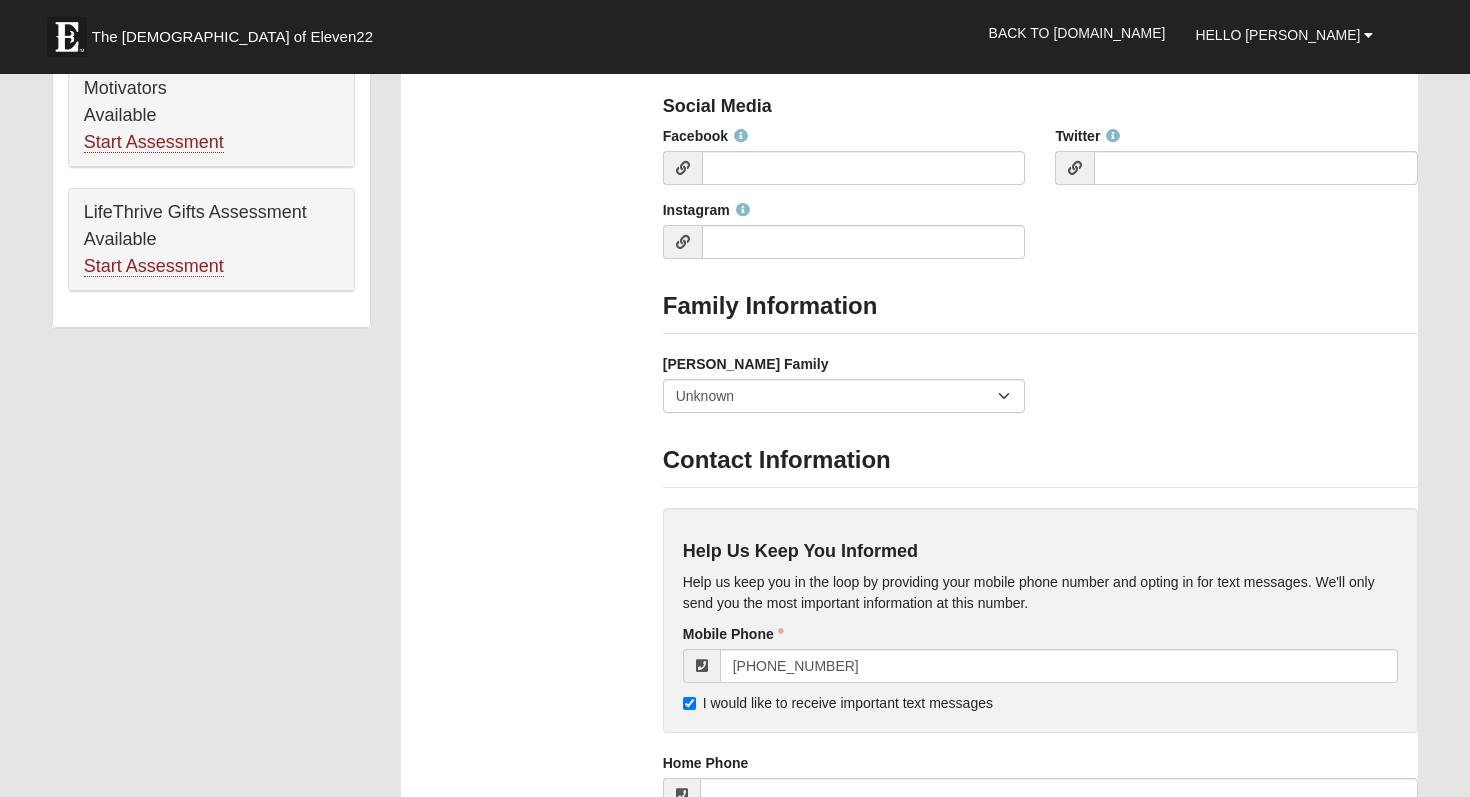 scroll, scrollTop: 1469, scrollLeft: 0, axis: vertical 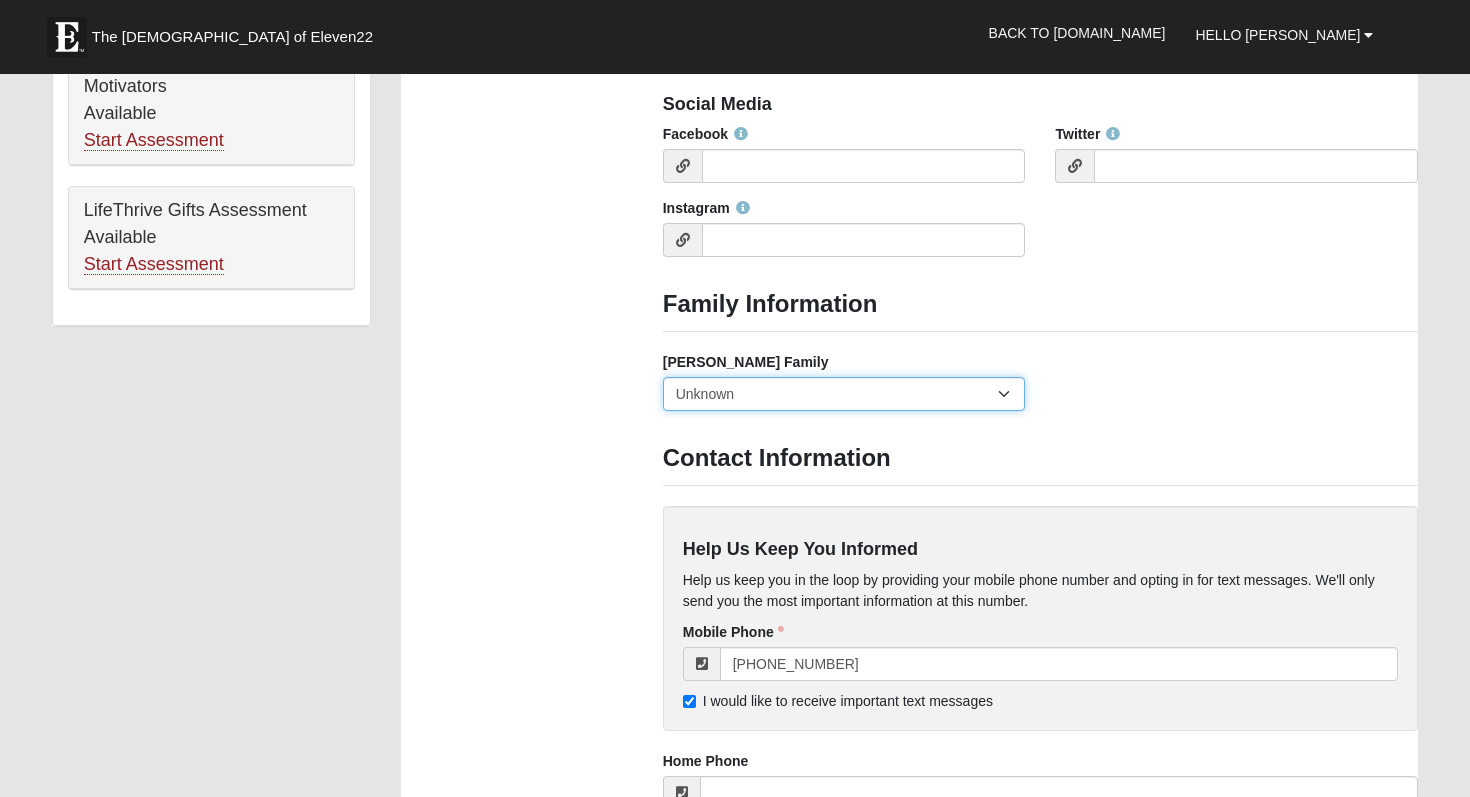 click on "Yes, we are a current foster family
No, we are a former foster family
No, we have never been a foster family
Unknown" at bounding box center (844, 394) 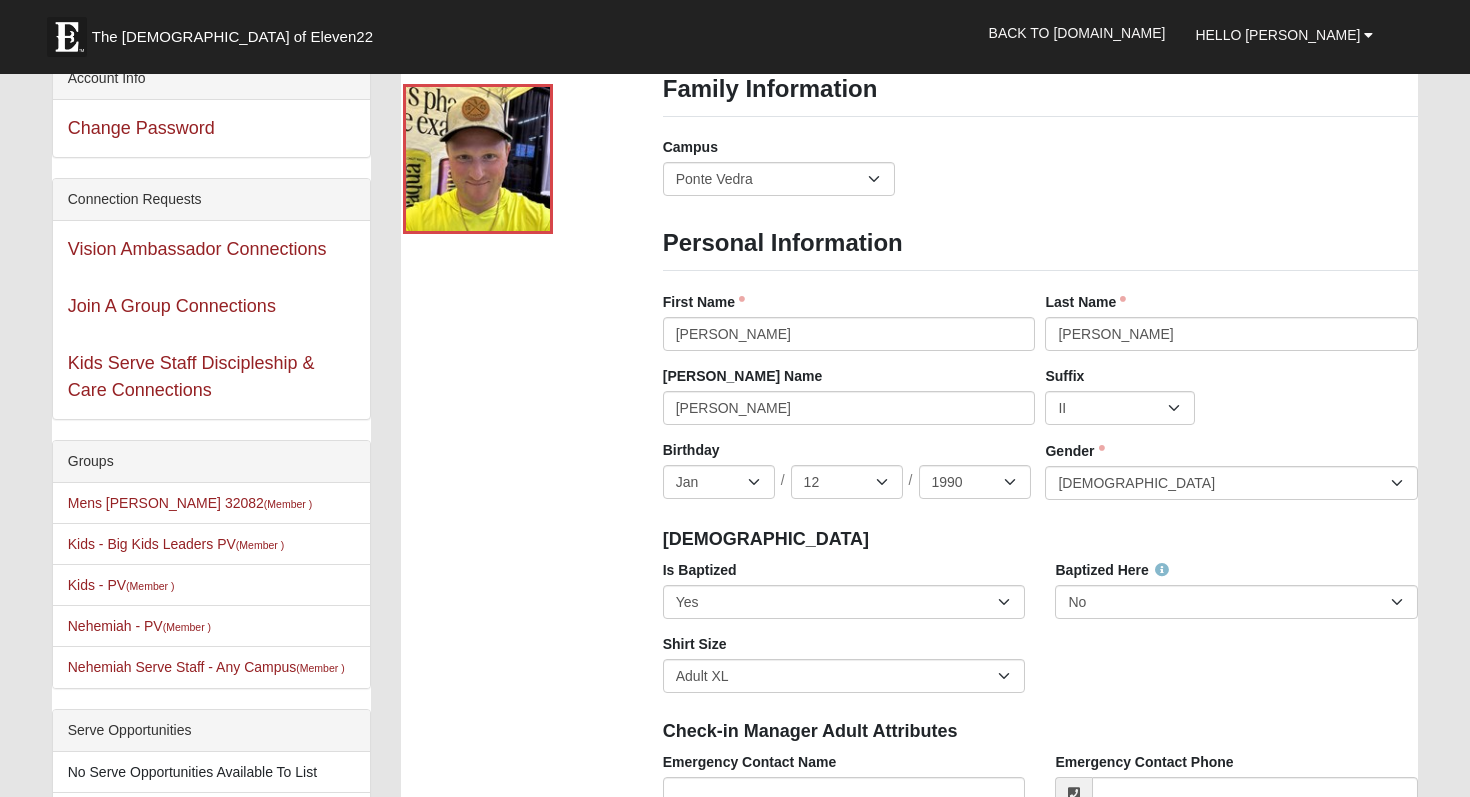 scroll, scrollTop: 0, scrollLeft: 0, axis: both 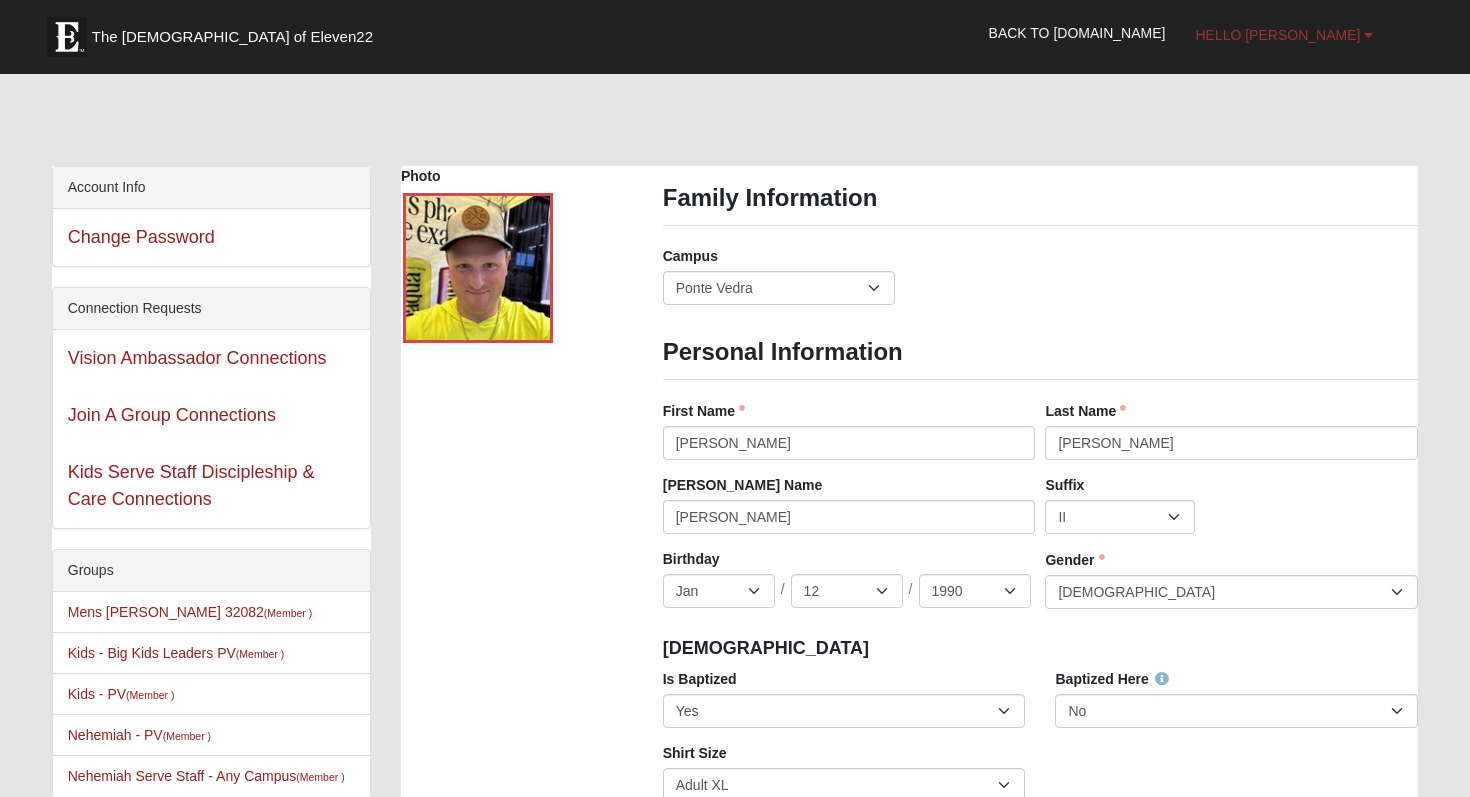 click on "Hello [PERSON_NAME]" at bounding box center [1277, 35] 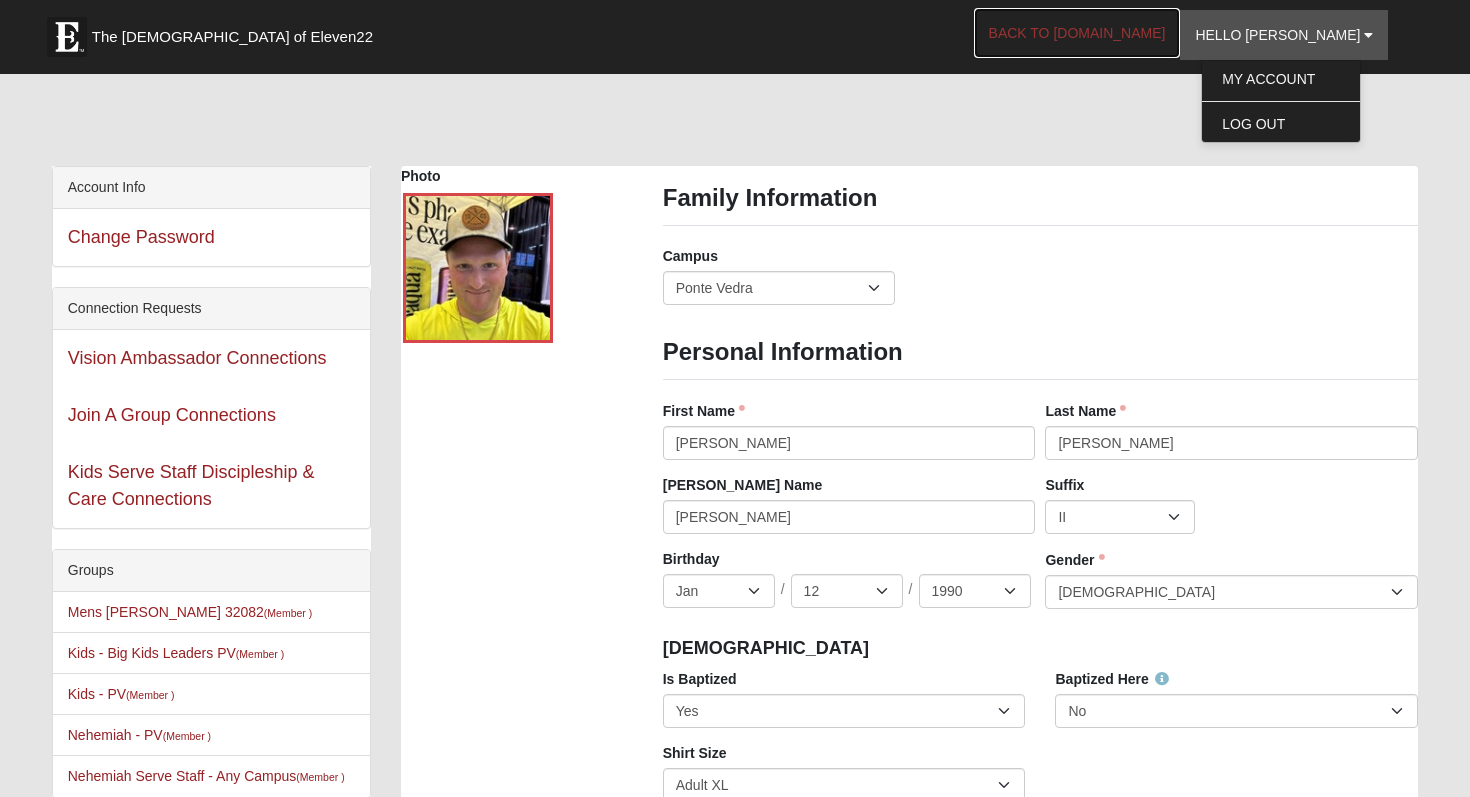 click on "Back to COE22.com" at bounding box center (1077, 33) 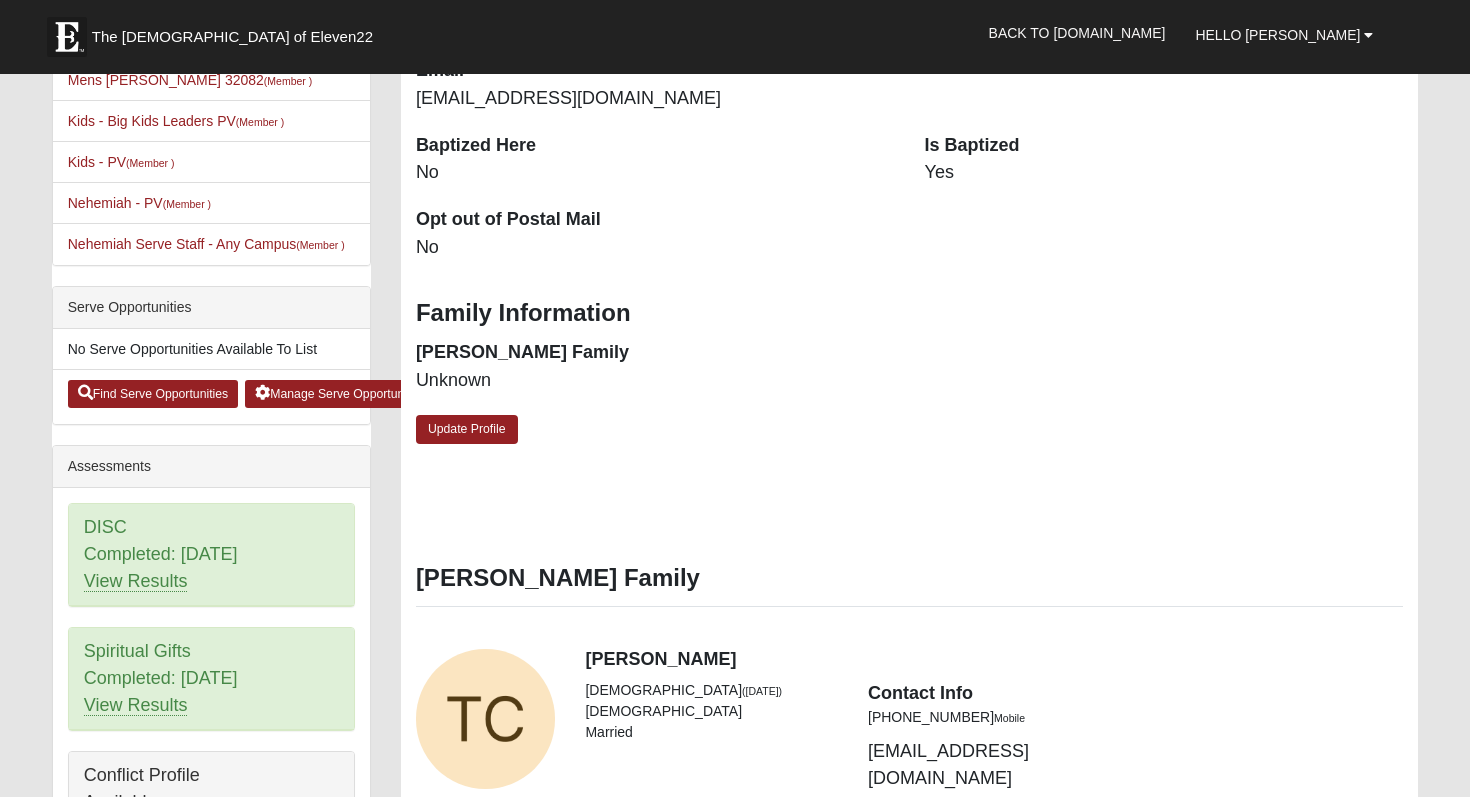 scroll, scrollTop: 606, scrollLeft: 0, axis: vertical 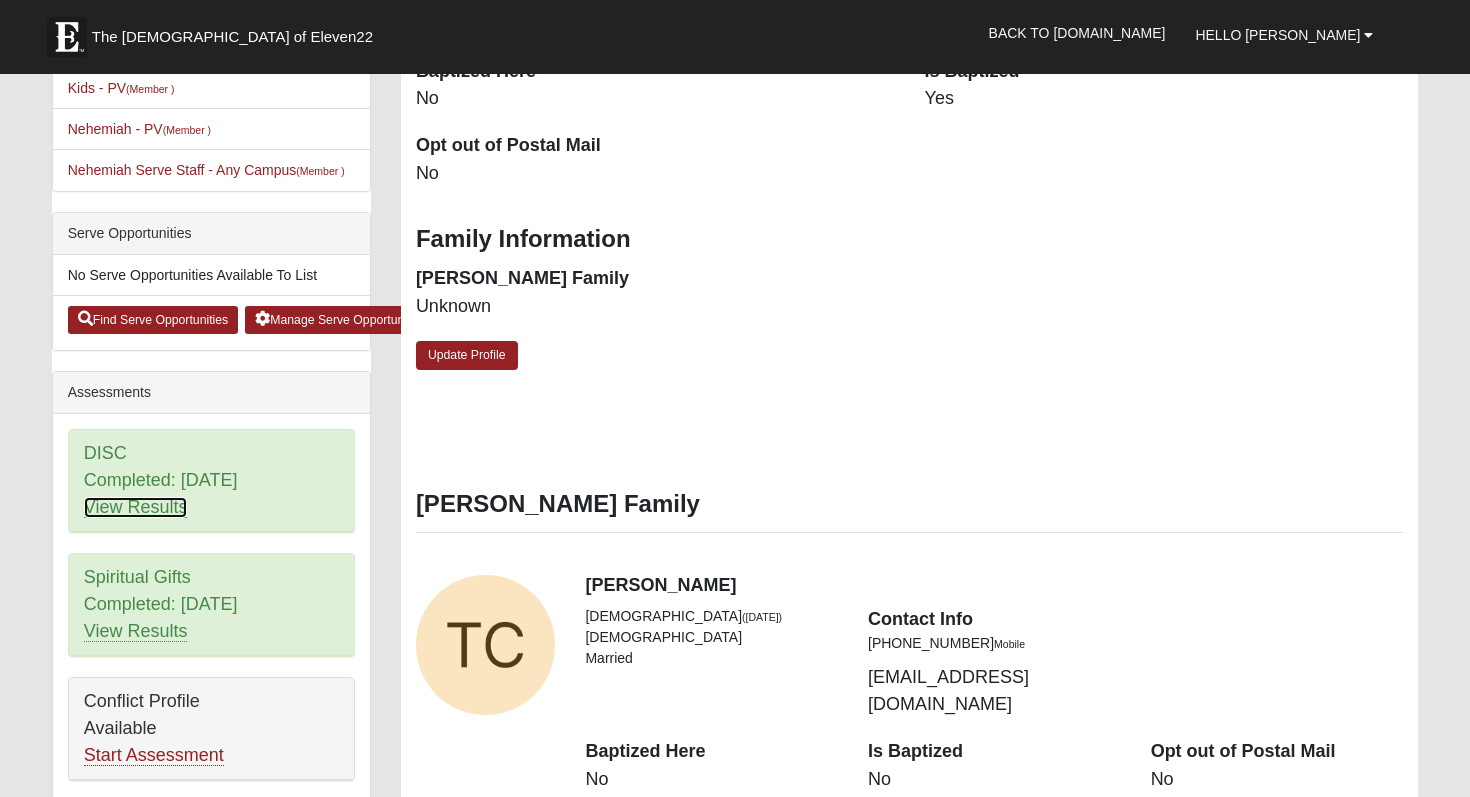 click on "View Results" at bounding box center (136, 507) 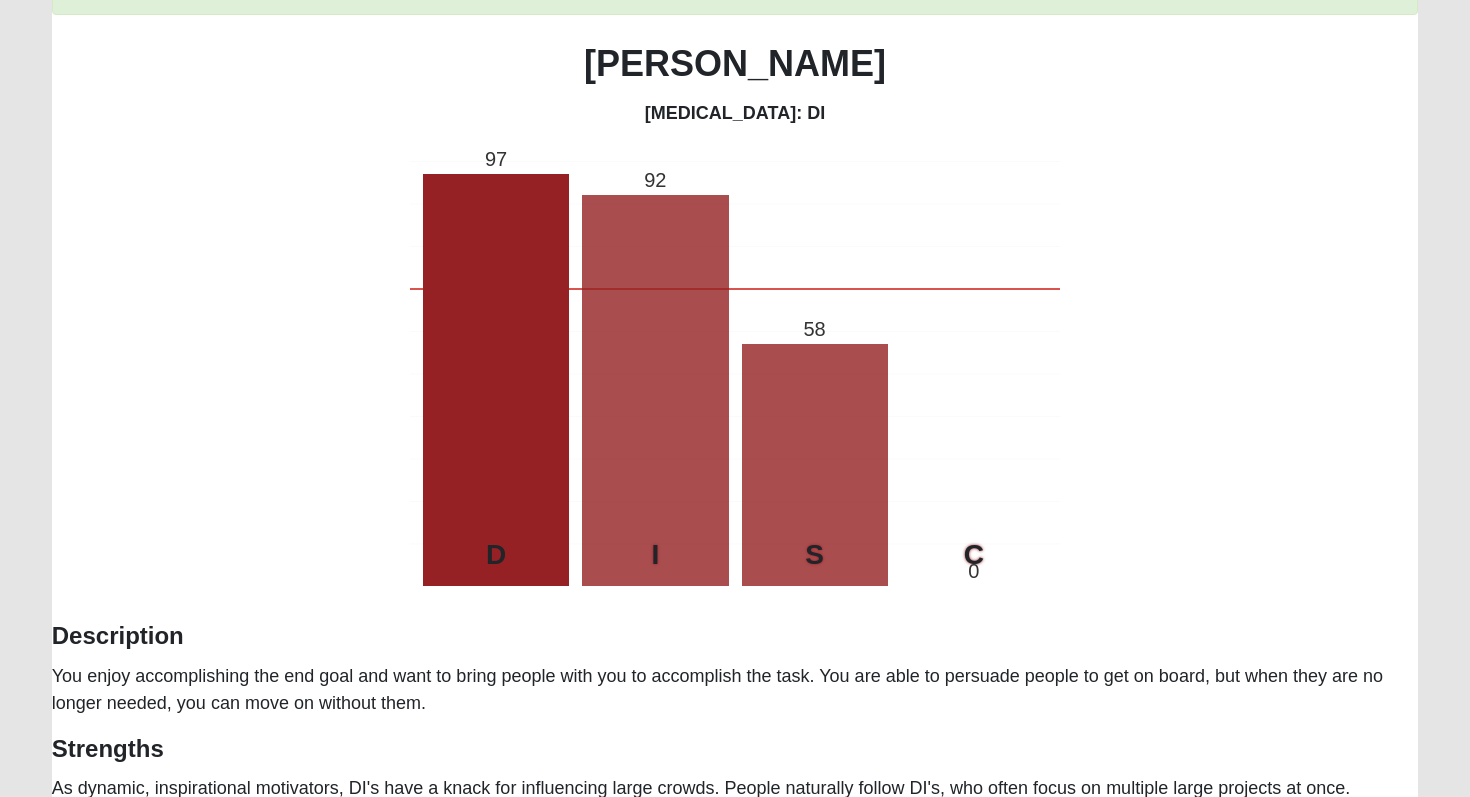 scroll, scrollTop: 151, scrollLeft: 0, axis: vertical 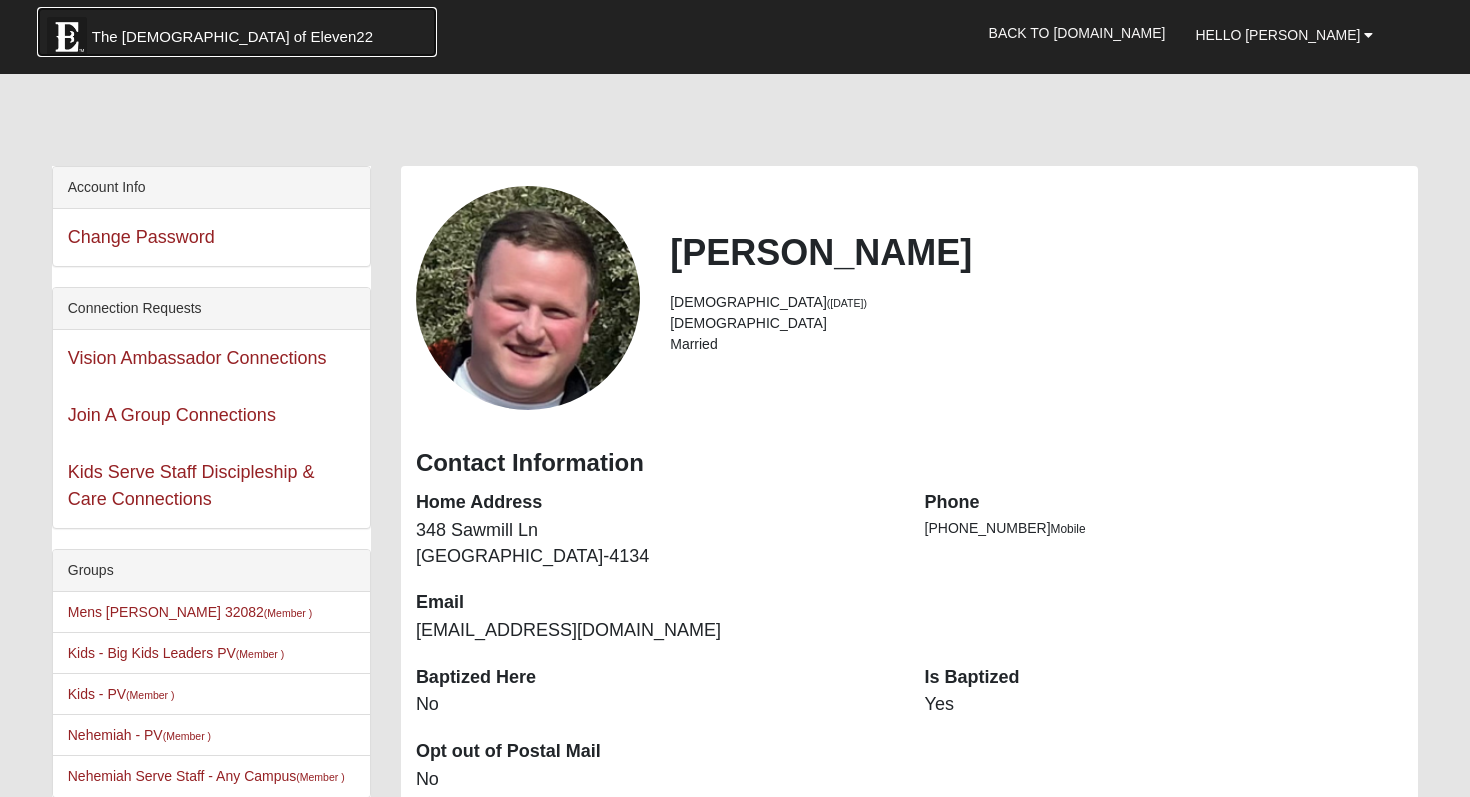 click on "The Church of Eleven22" at bounding box center (232, 37) 